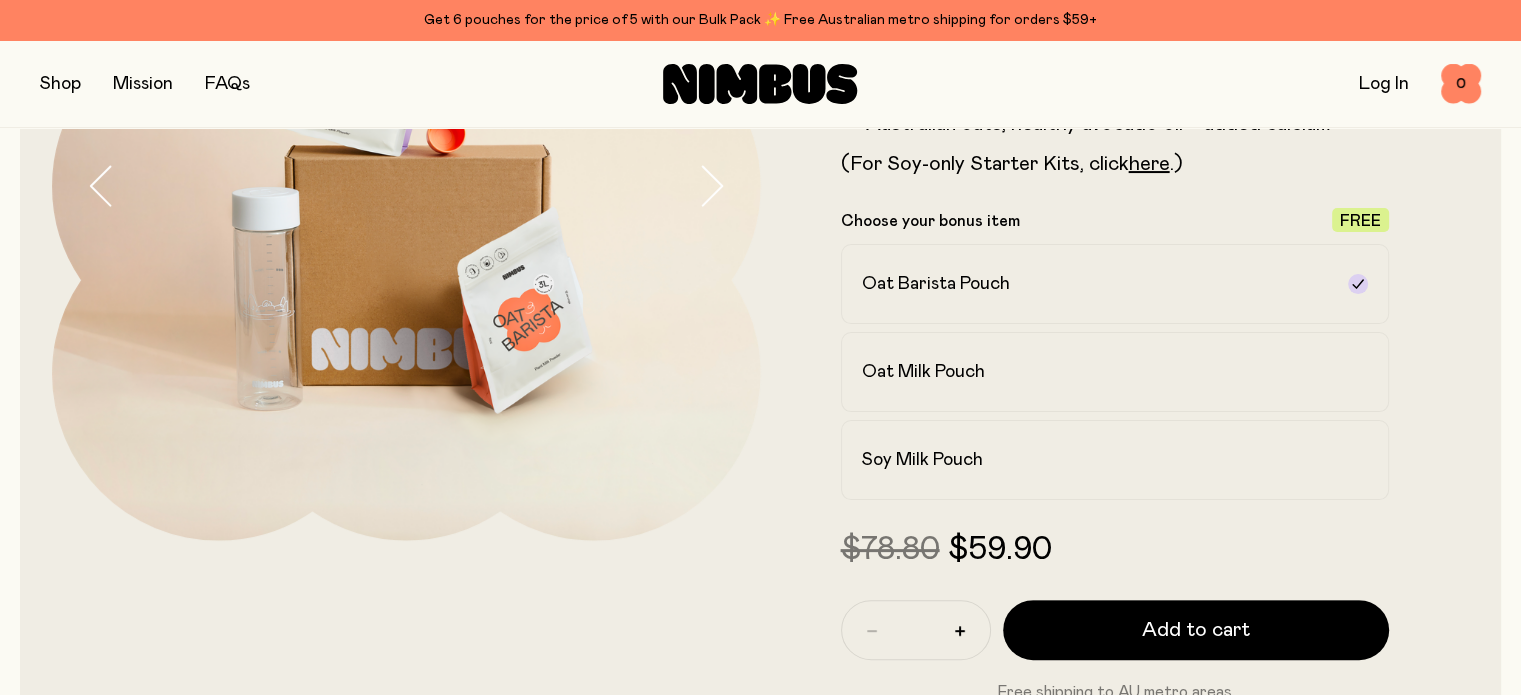 scroll, scrollTop: 352, scrollLeft: 0, axis: vertical 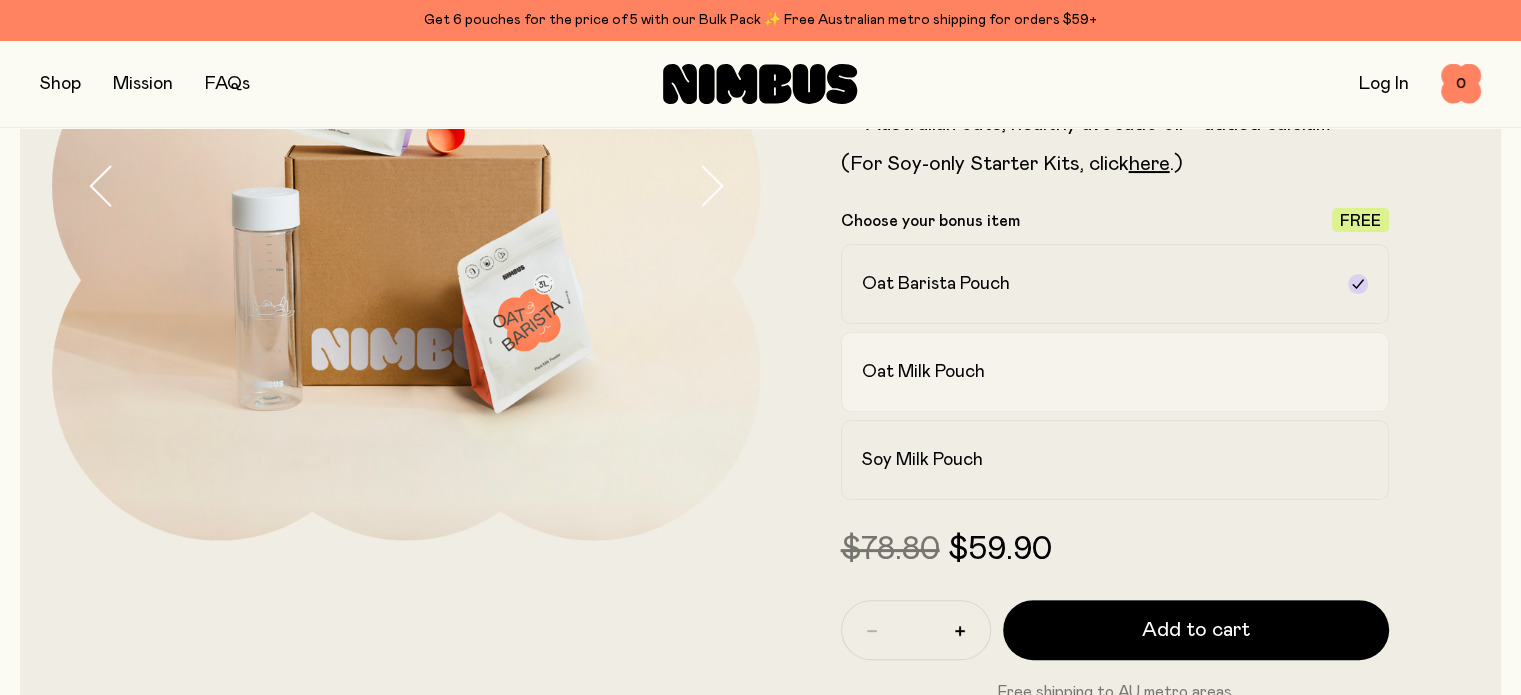 click on "Oat Milk Pouch" at bounding box center (923, 372) 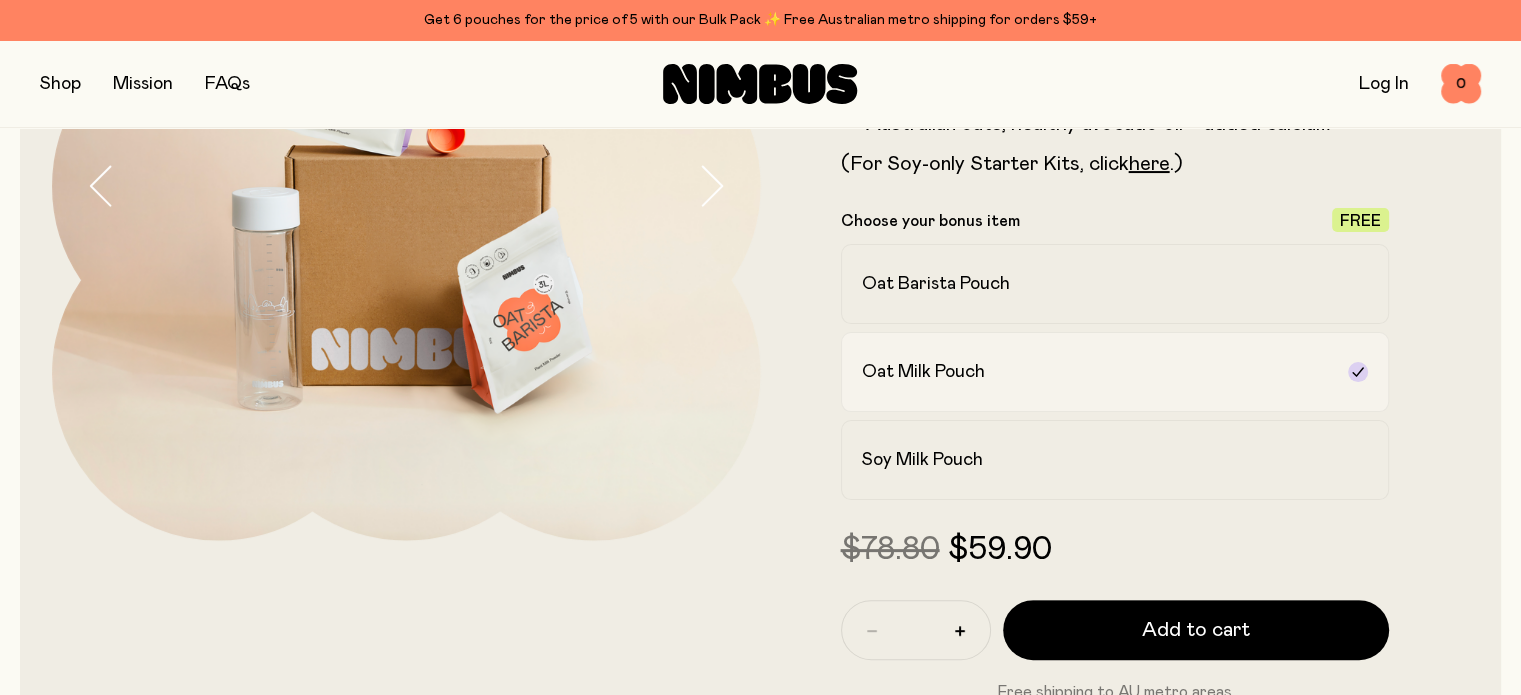 click on "Oat Milk Pouch" at bounding box center [923, 372] 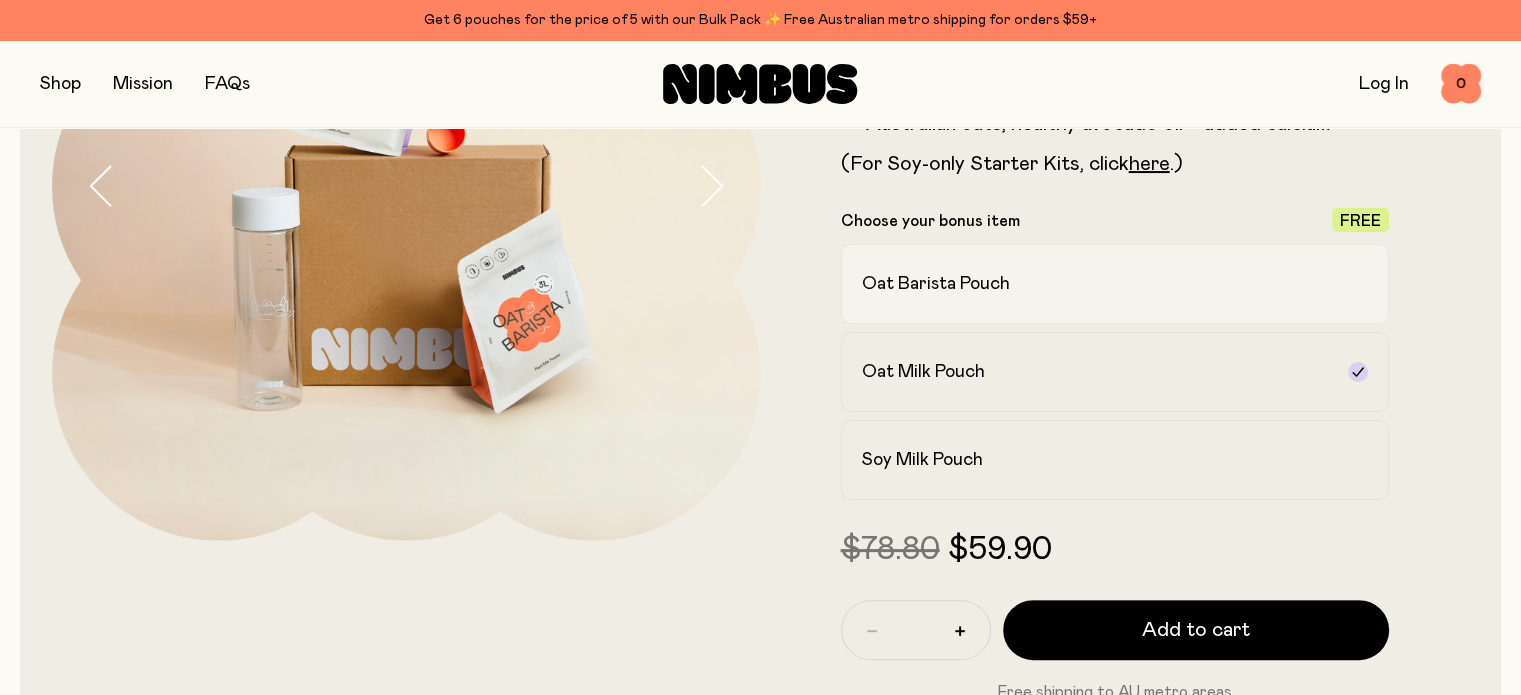 click on "Oat Barista Pouch" at bounding box center [936, 284] 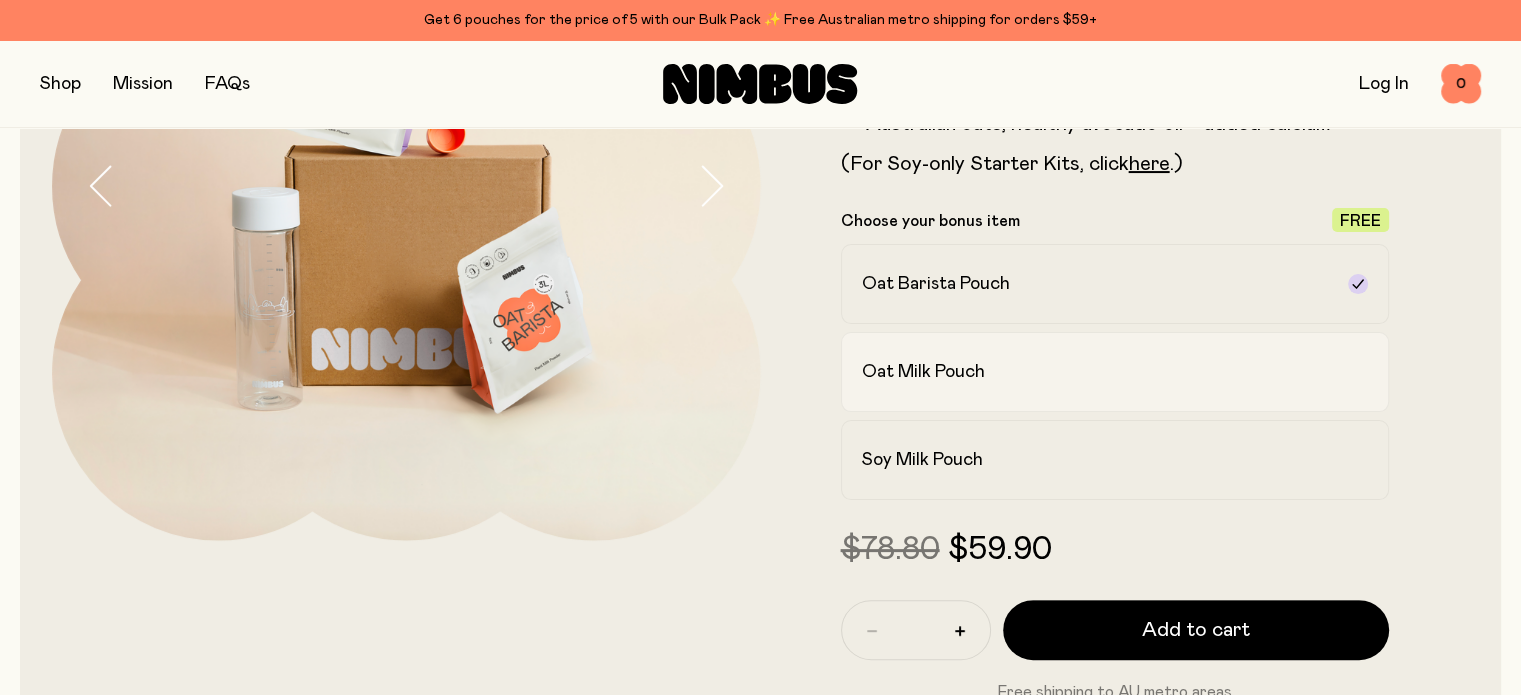 click on "Oat Milk Pouch" at bounding box center (923, 372) 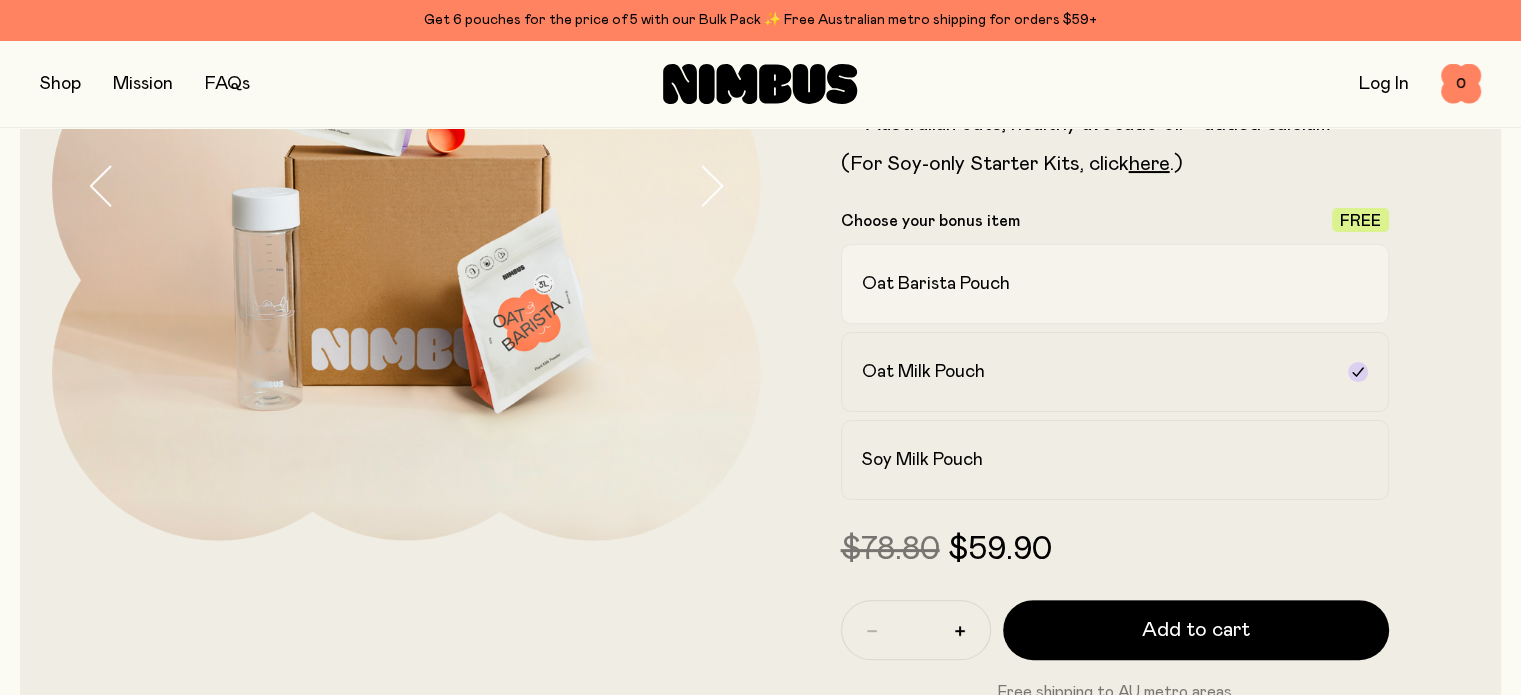 click on "Oat Barista Pouch" at bounding box center [1115, 284] 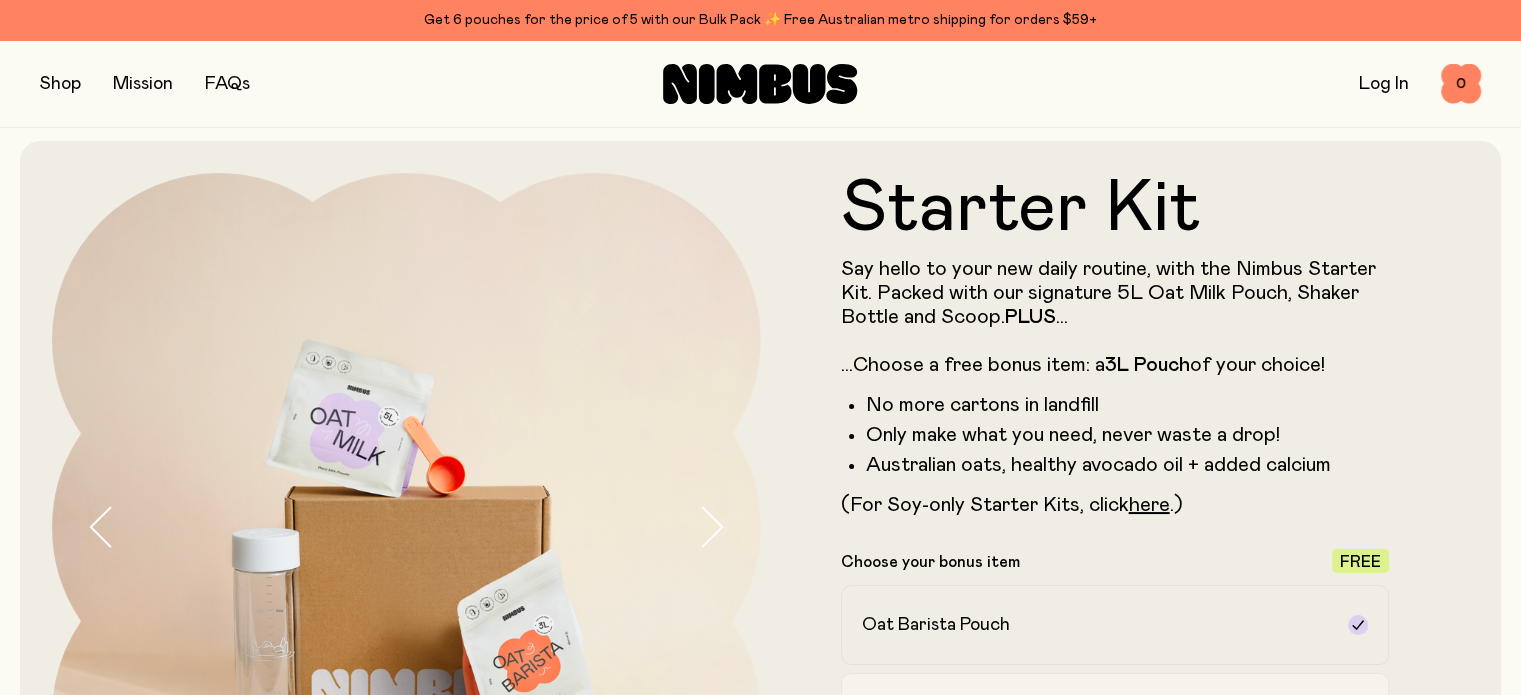 scroll, scrollTop: 0, scrollLeft: 0, axis: both 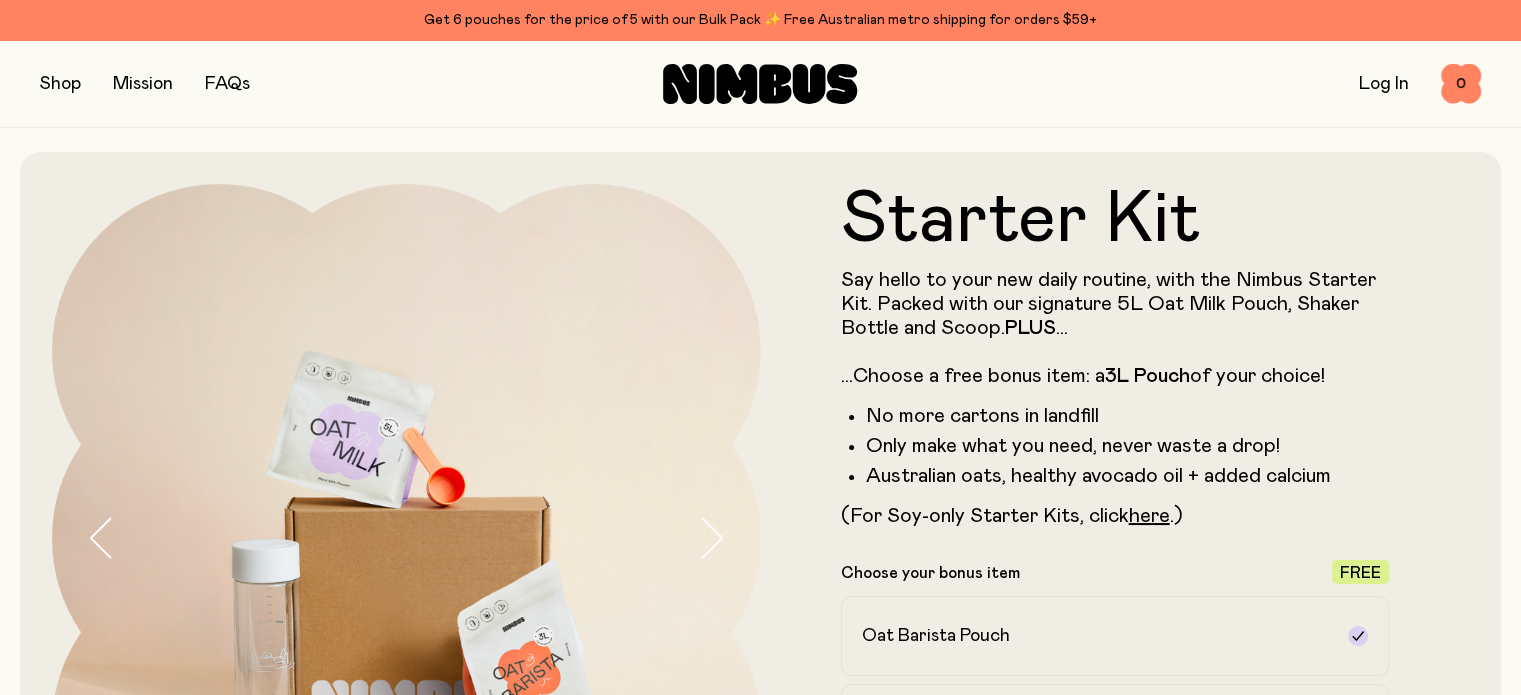 click on "FAQs" at bounding box center (227, 84) 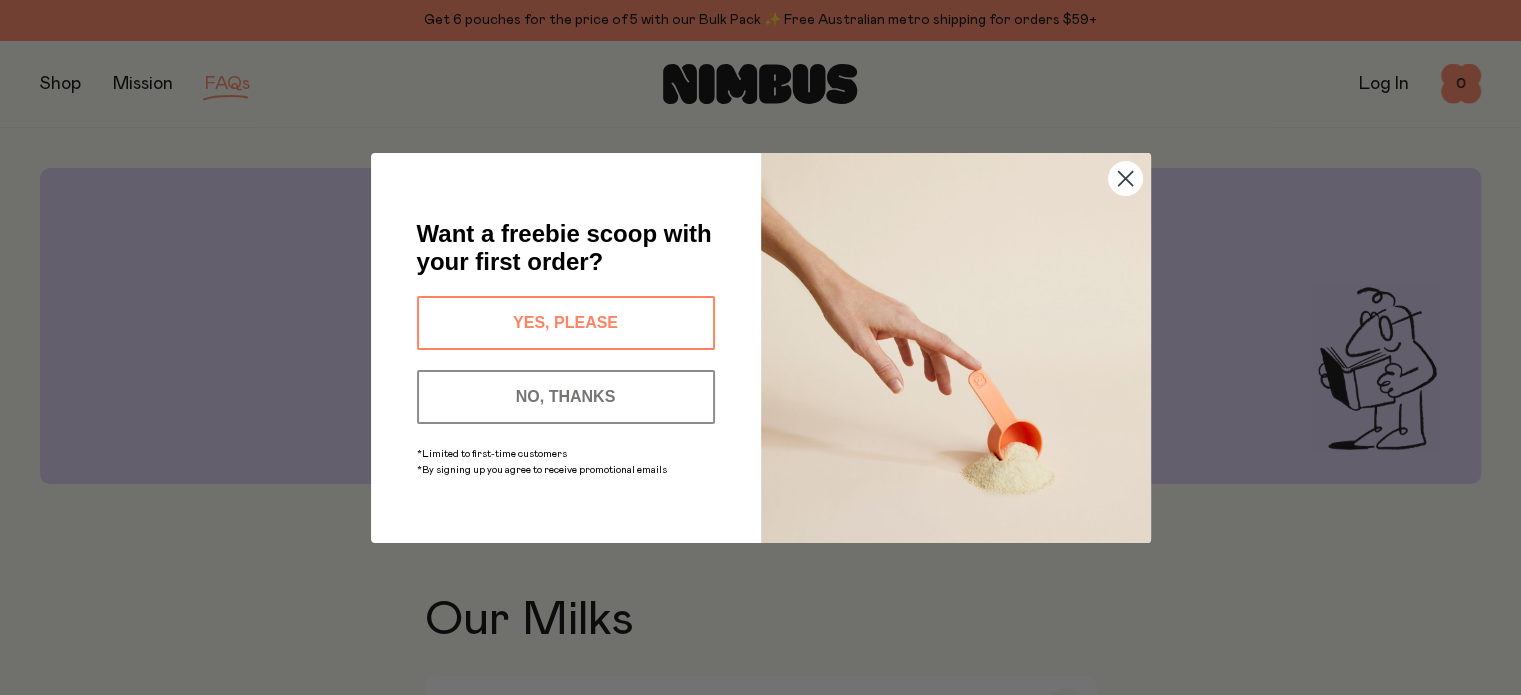 click 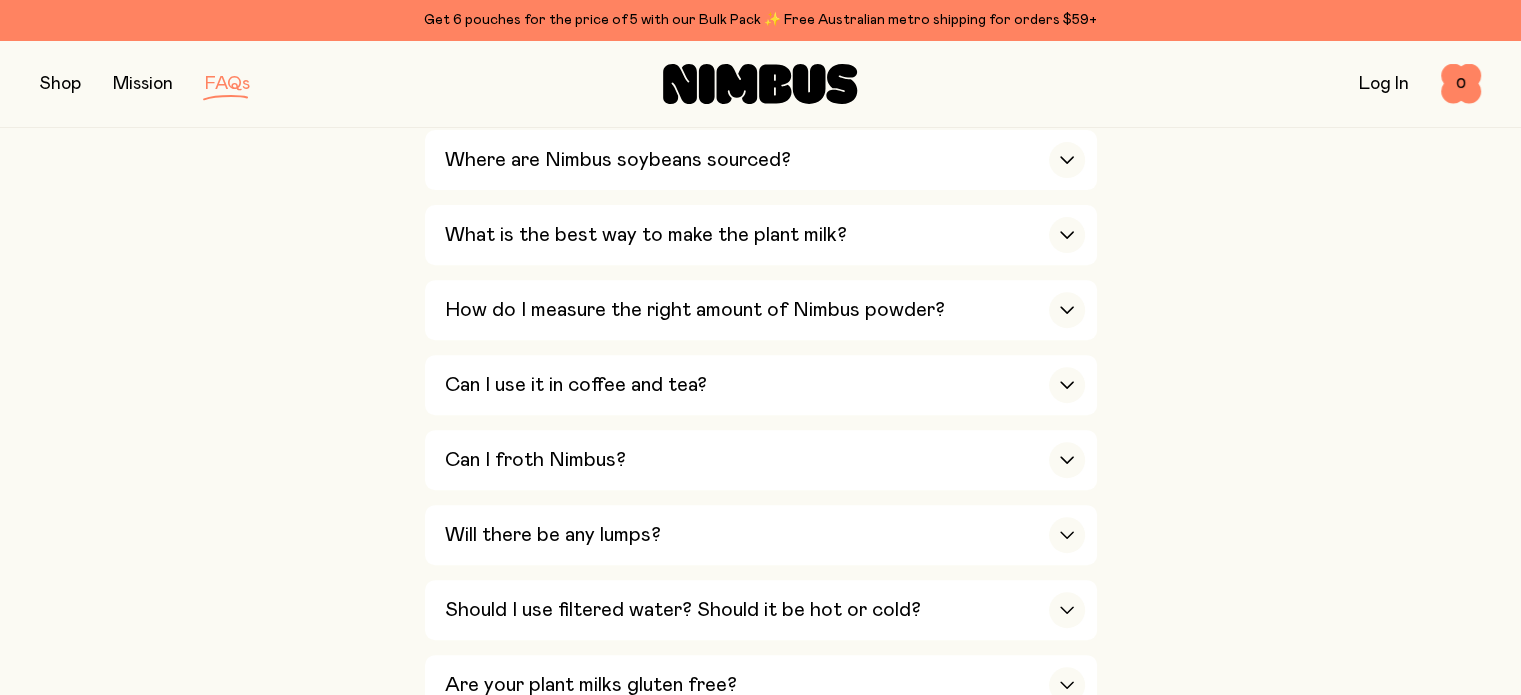 scroll, scrollTop: 704, scrollLeft: 0, axis: vertical 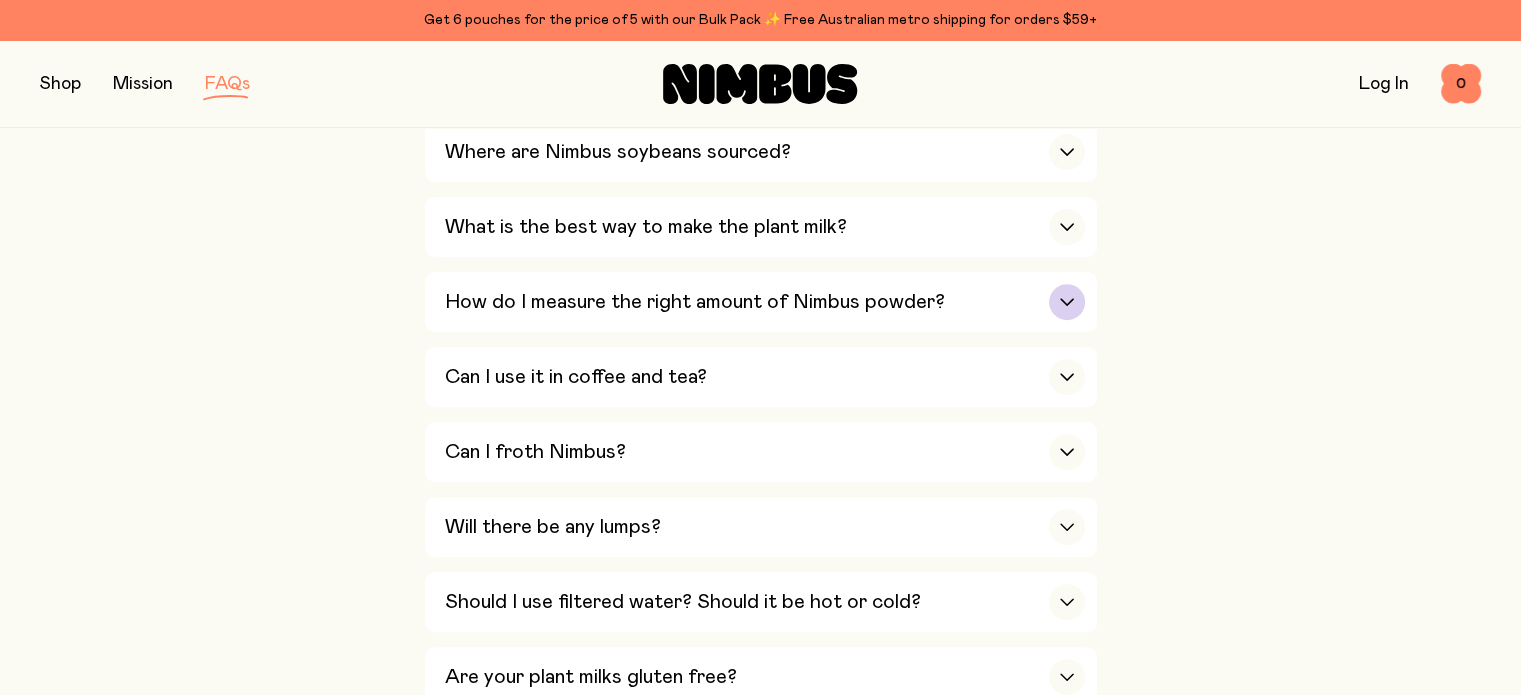 click at bounding box center [1067, 302] 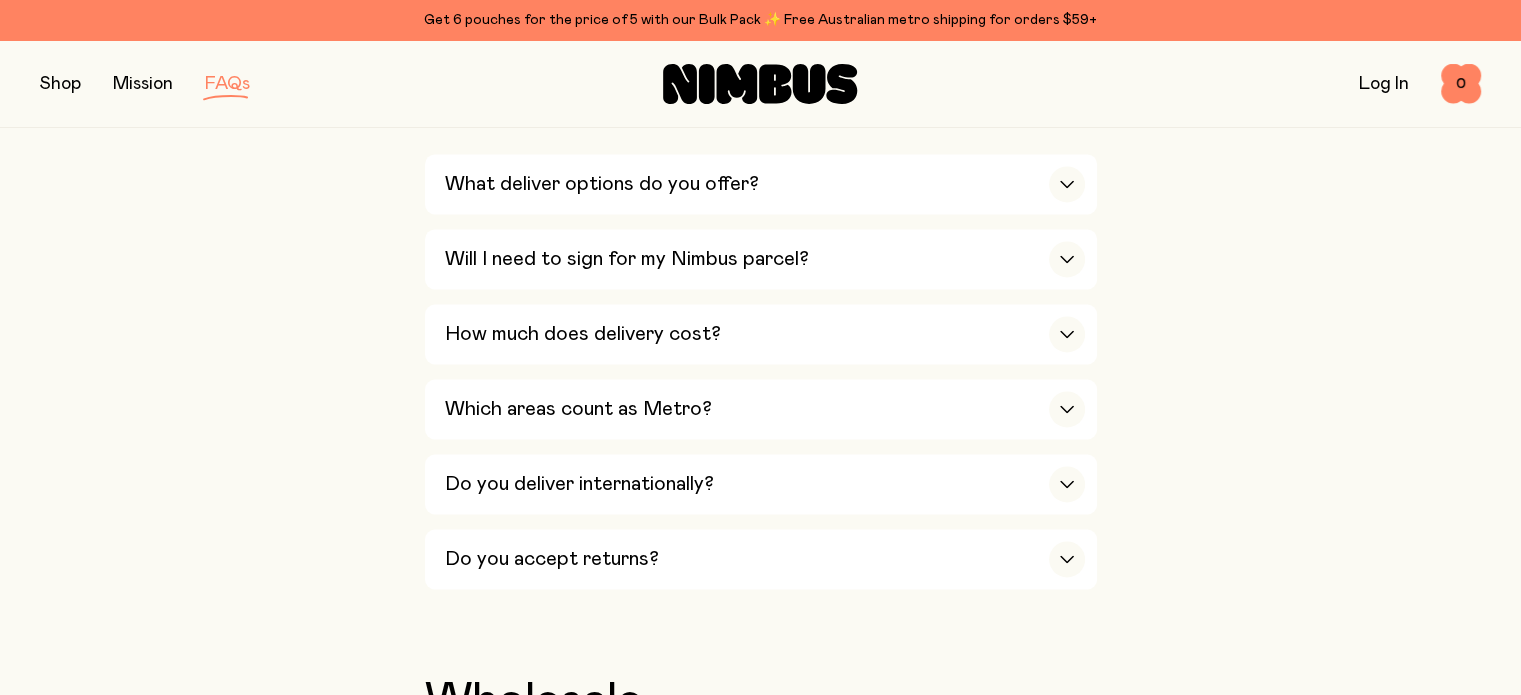 scroll, scrollTop: 3162, scrollLeft: 0, axis: vertical 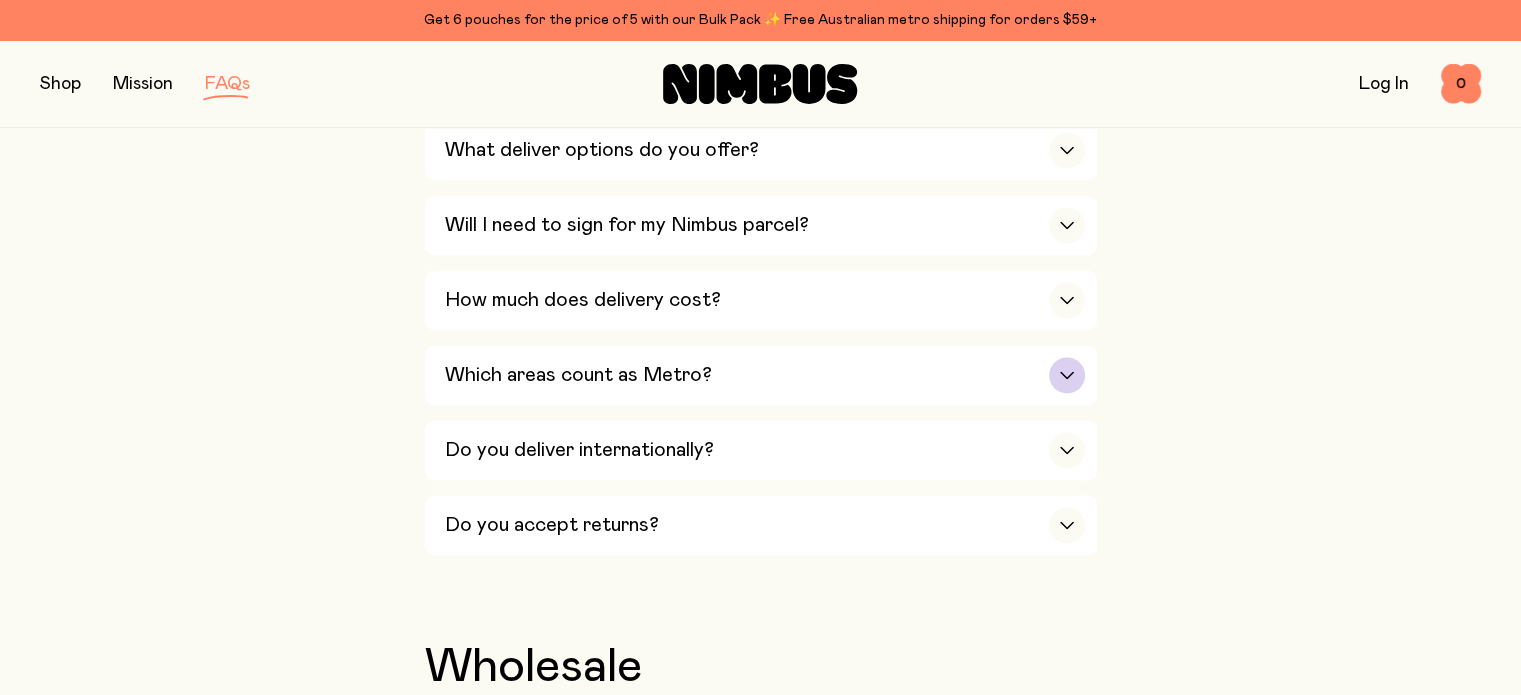 click at bounding box center [1067, 375] 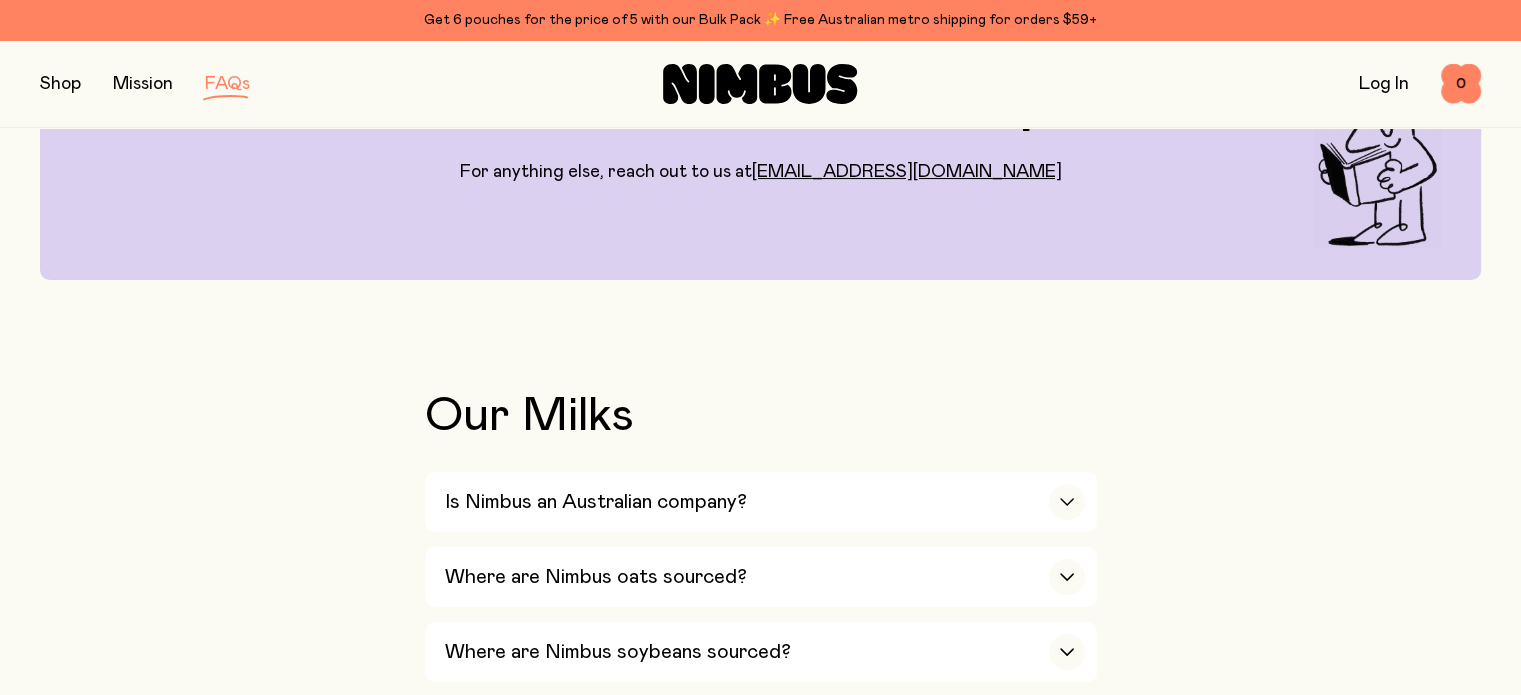 scroll, scrollTop: 0, scrollLeft: 0, axis: both 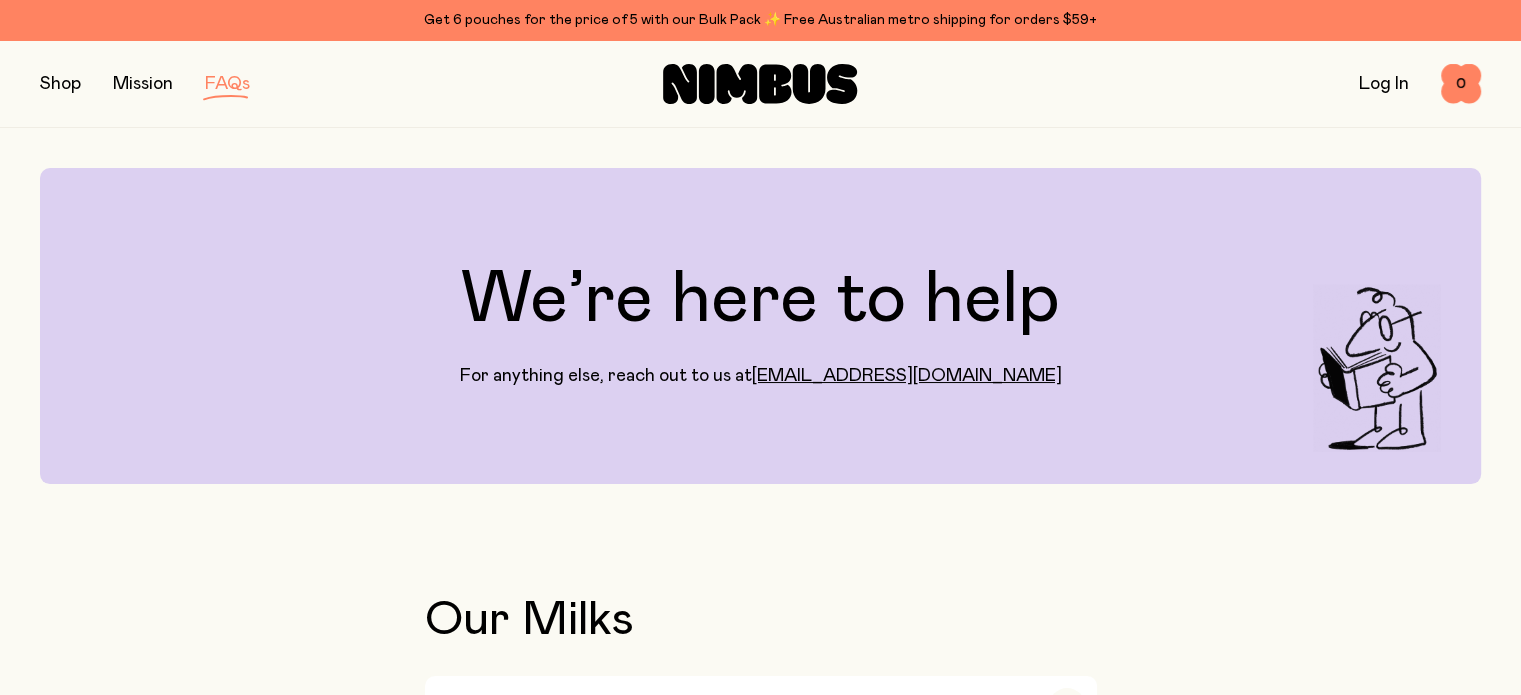 click at bounding box center (60, 84) 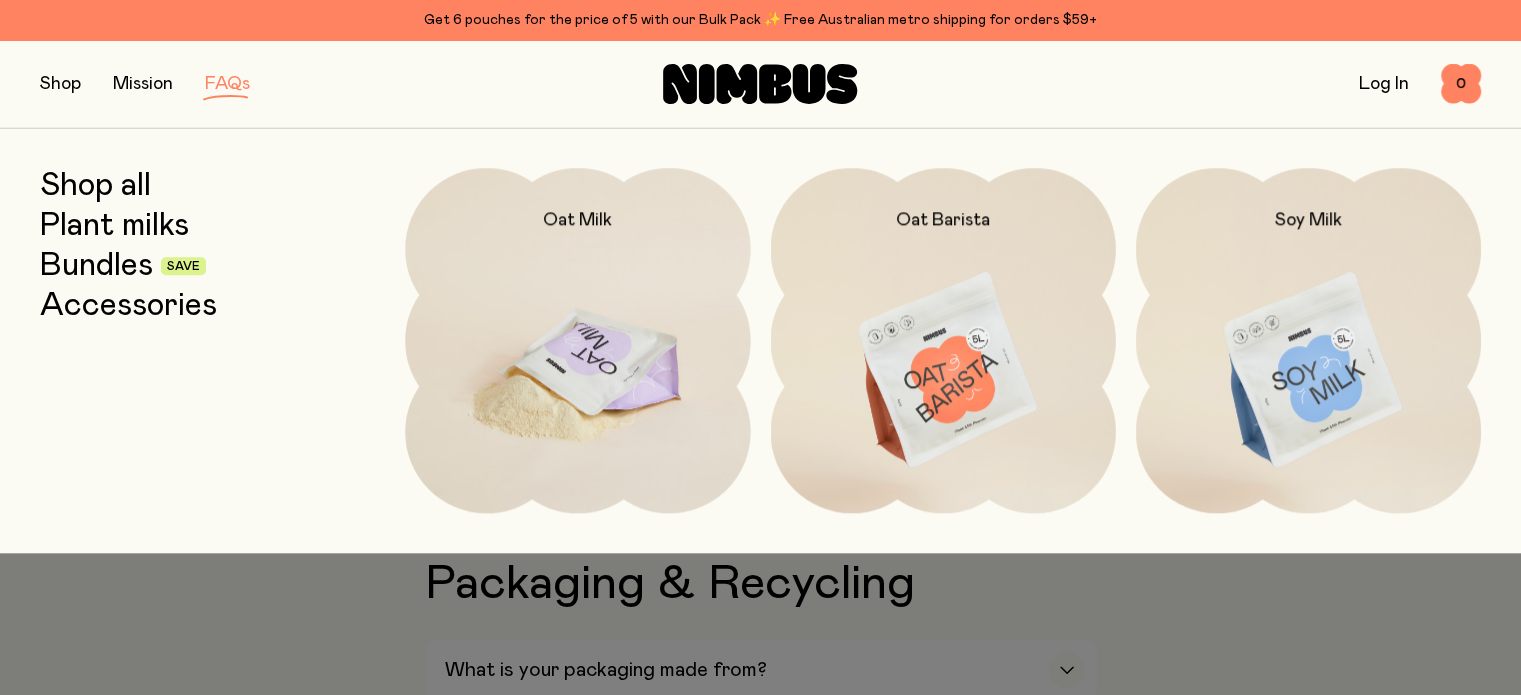 scroll, scrollTop: 1588, scrollLeft: 0, axis: vertical 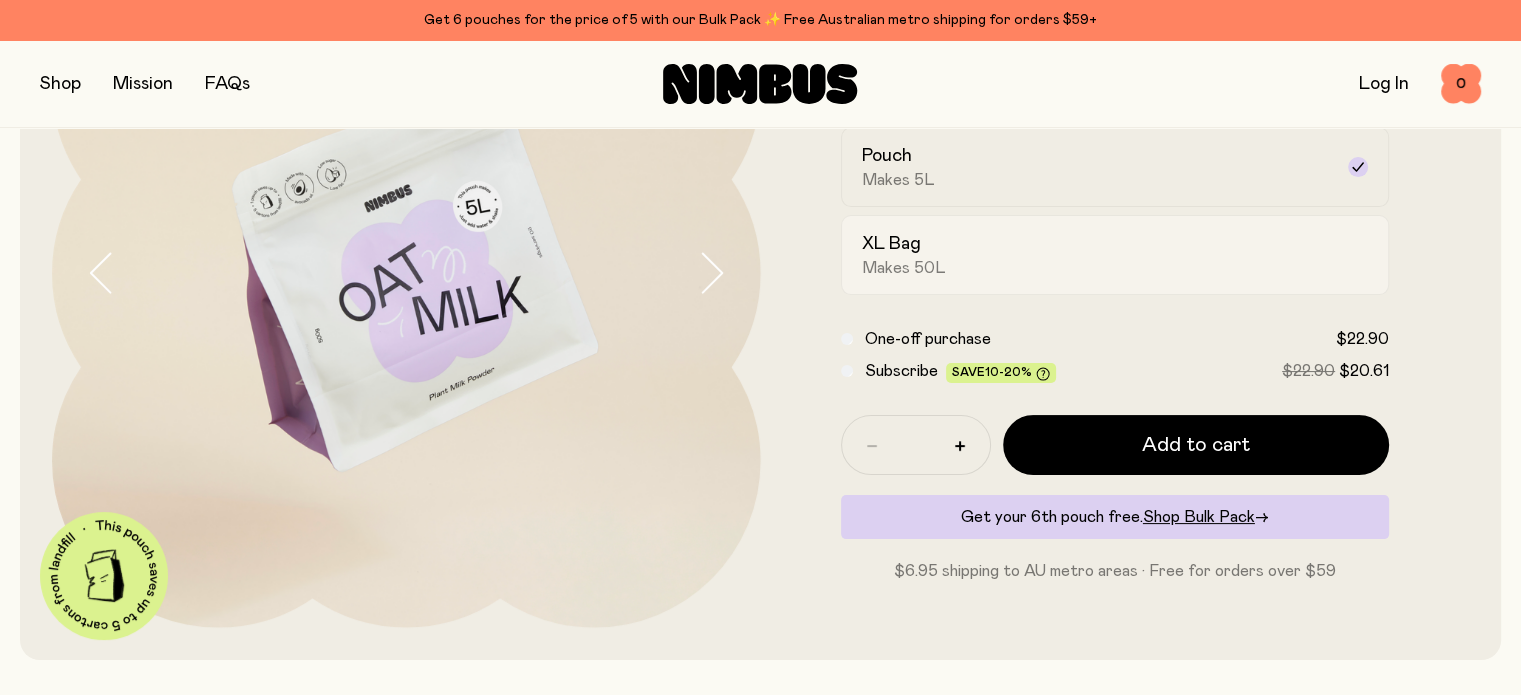 click on "Makes 50L" at bounding box center (904, 268) 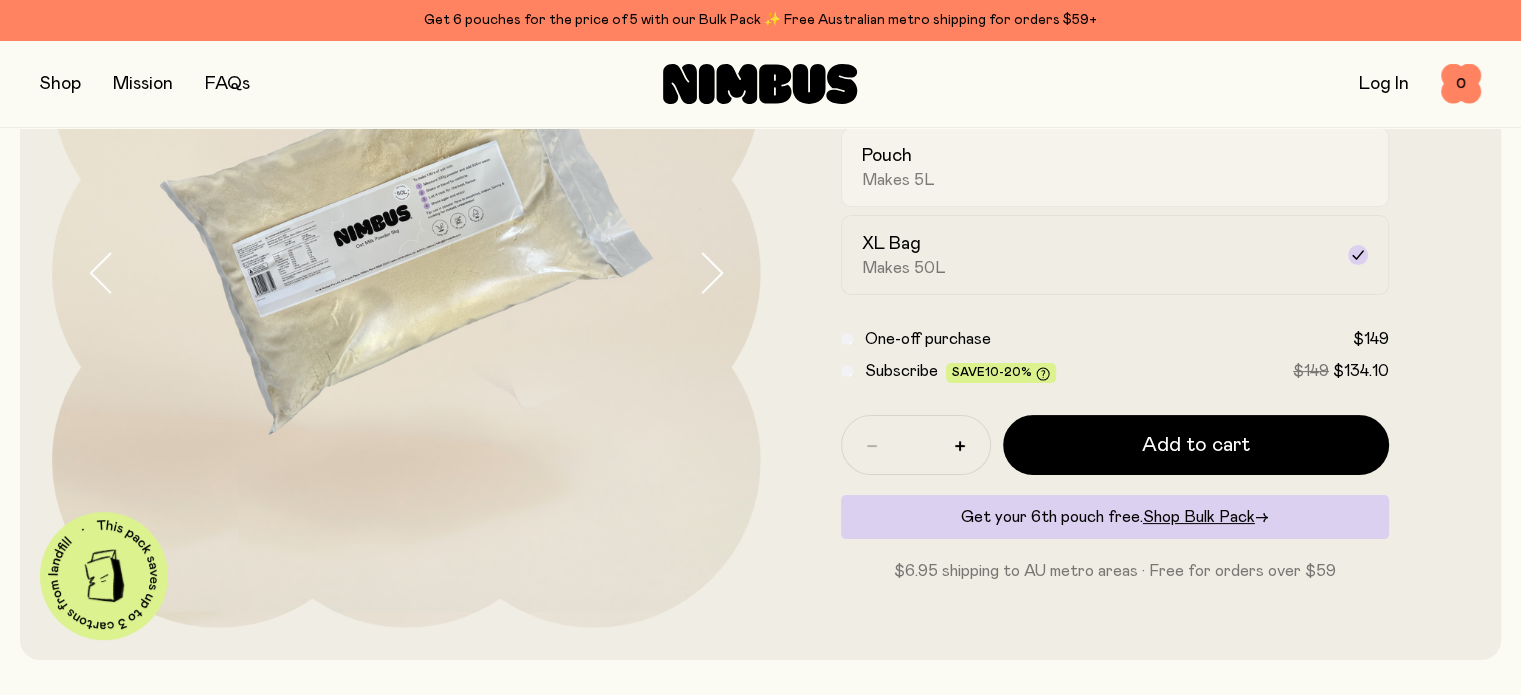 click on "Makes 5L" at bounding box center (898, 180) 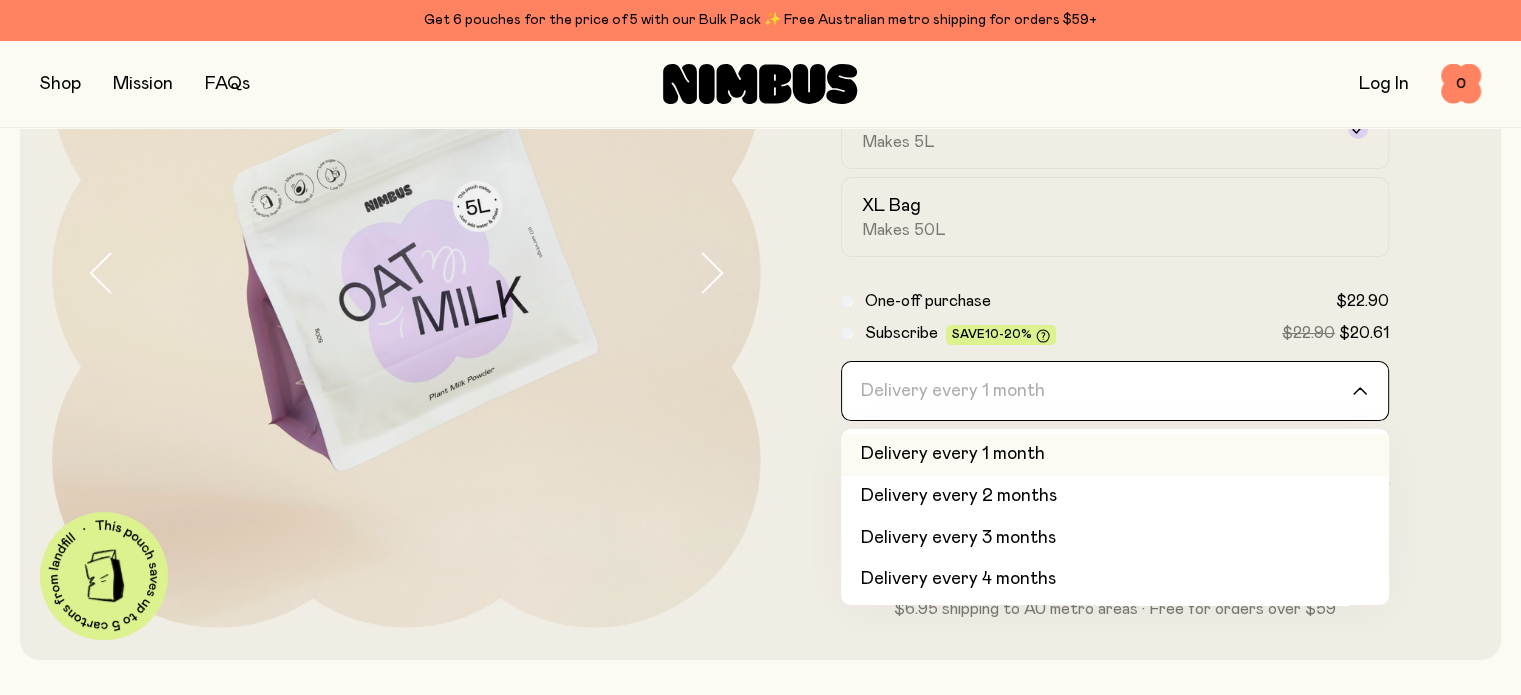 click on "Delivery every 1 month" at bounding box center (1097, 391) 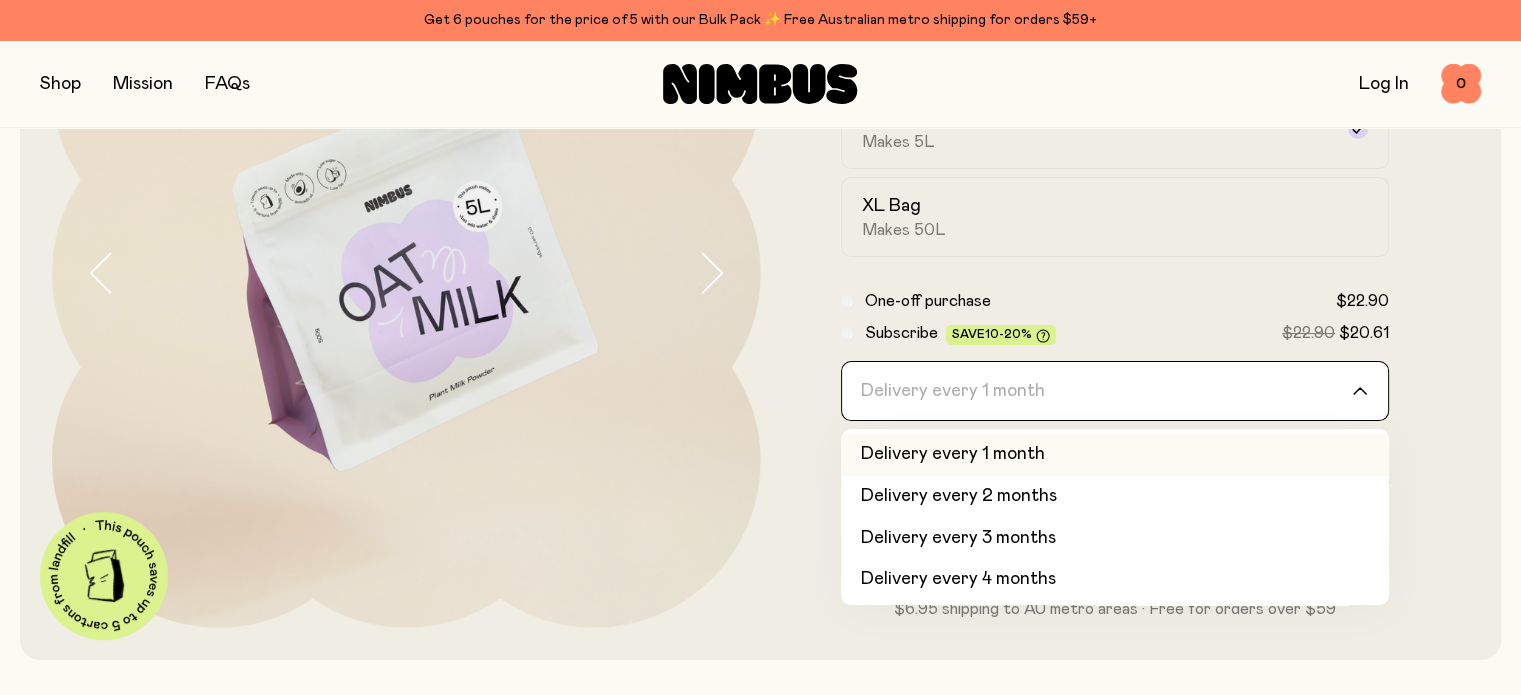 click 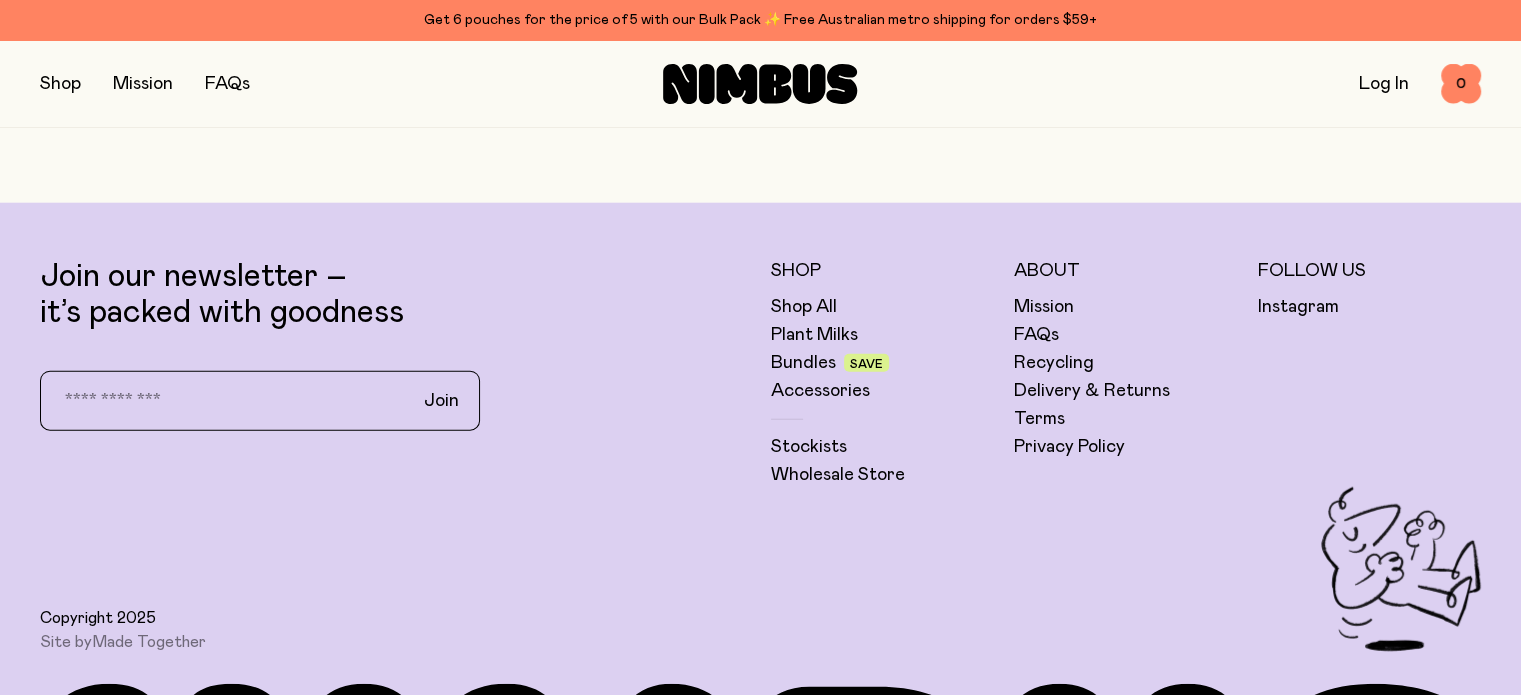 scroll, scrollTop: 5028, scrollLeft: 0, axis: vertical 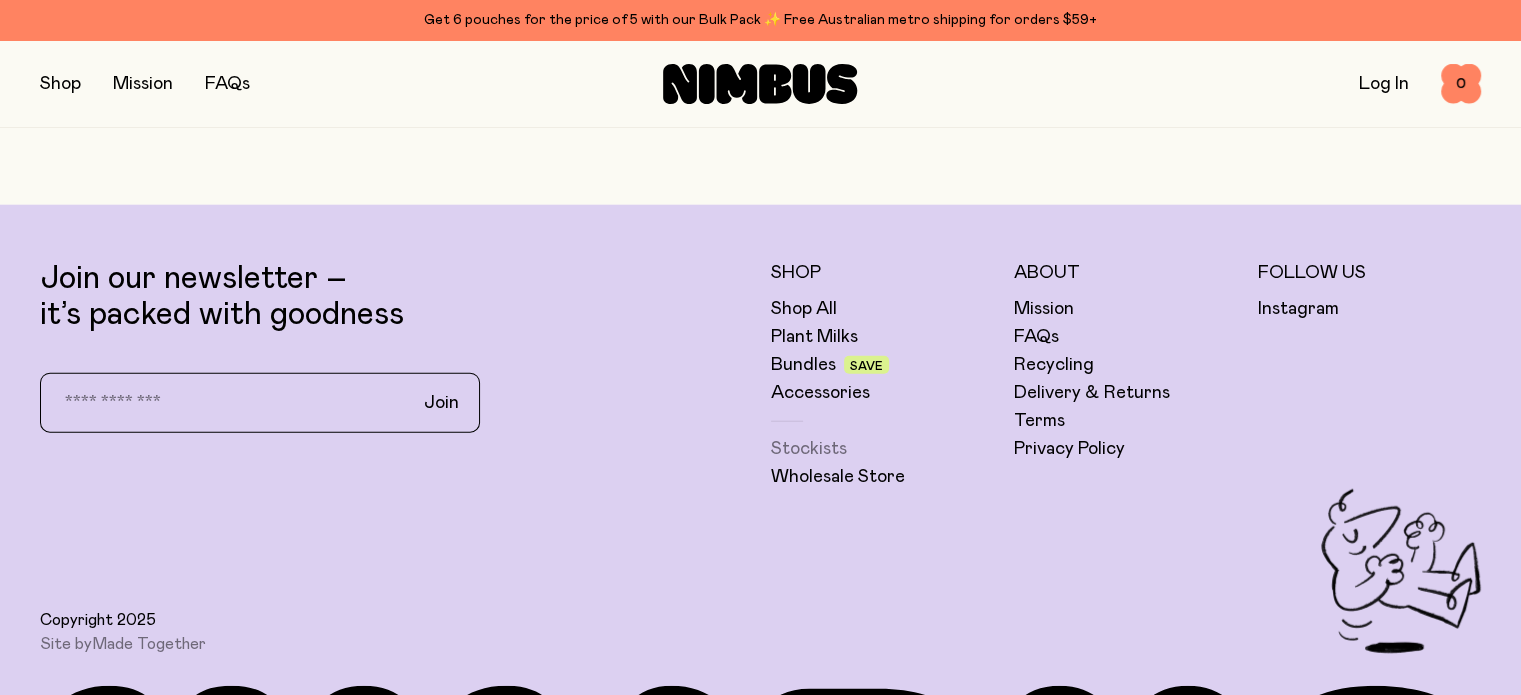 click on "Stockists" at bounding box center (809, 449) 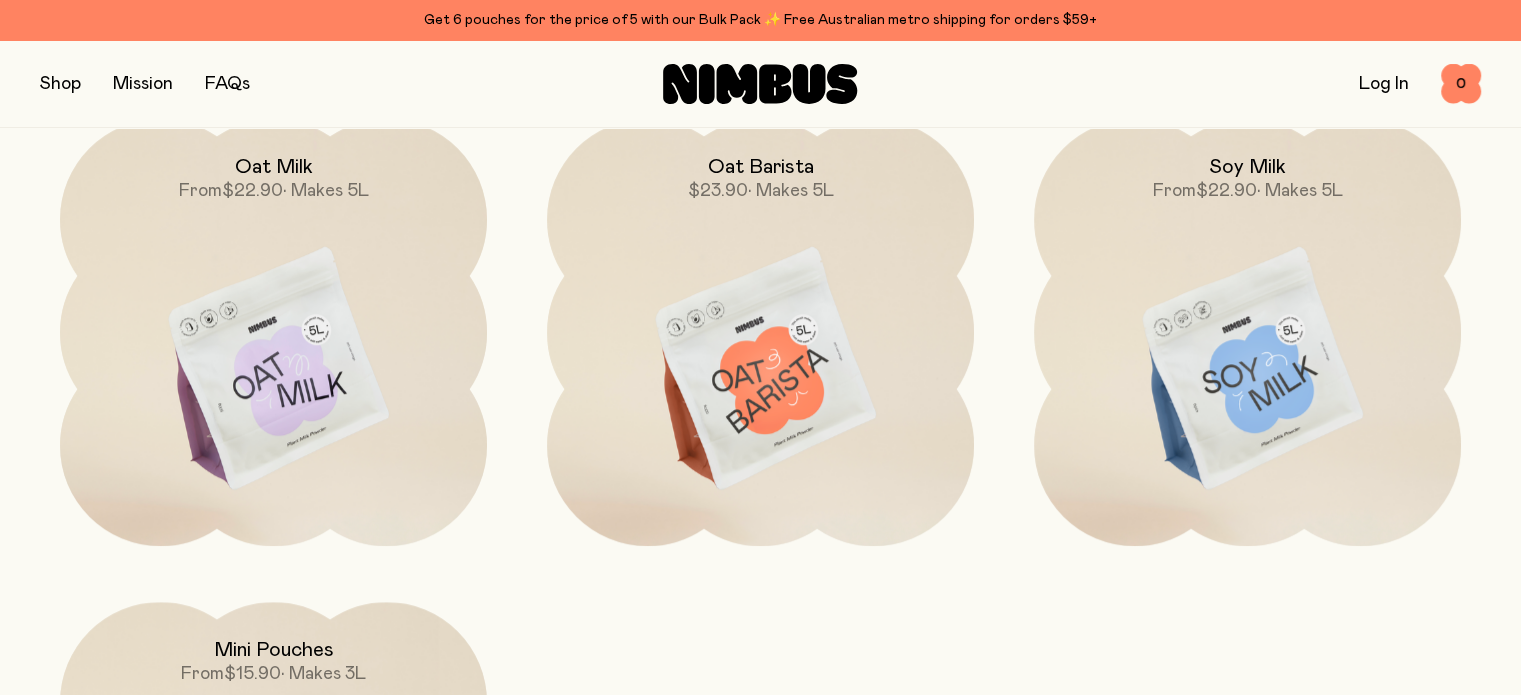 scroll, scrollTop: 1694, scrollLeft: 0, axis: vertical 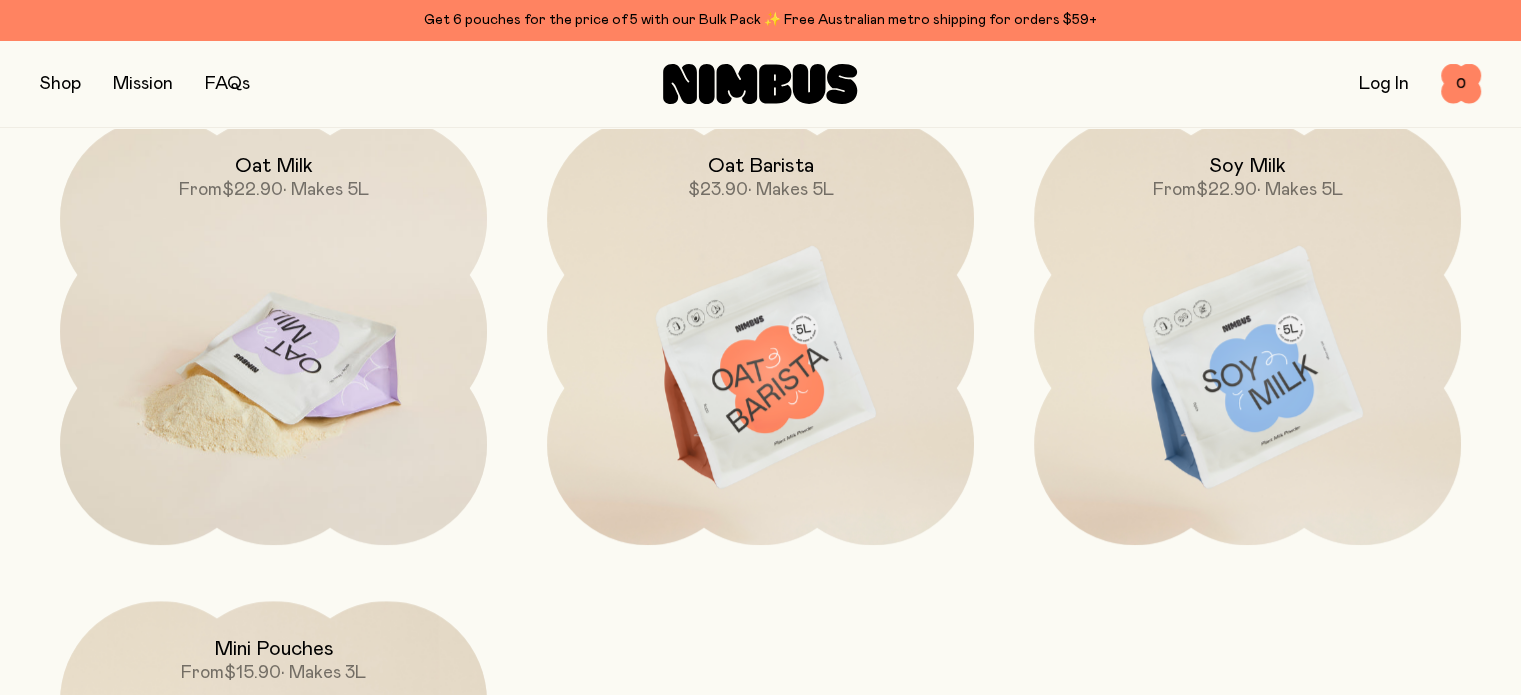 click at bounding box center [273, 369] 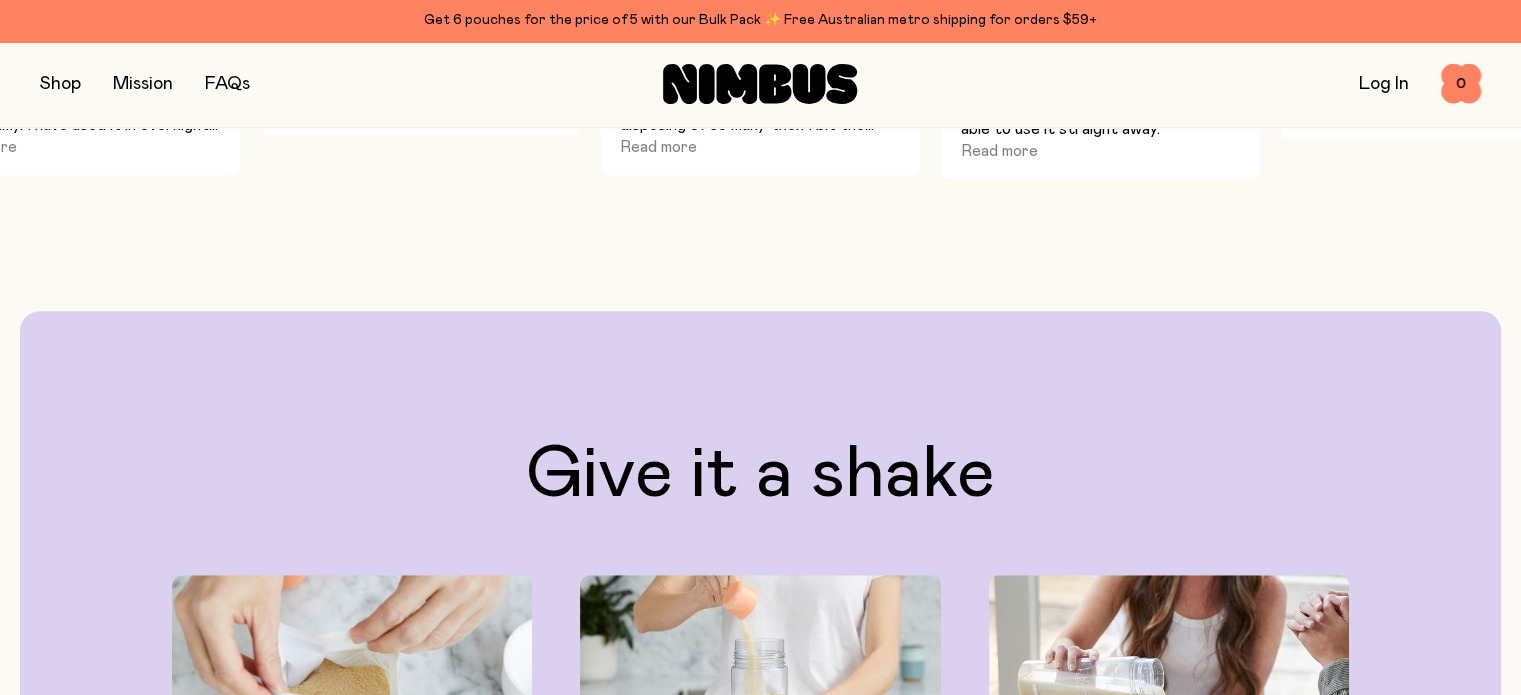 scroll, scrollTop: 0, scrollLeft: 0, axis: both 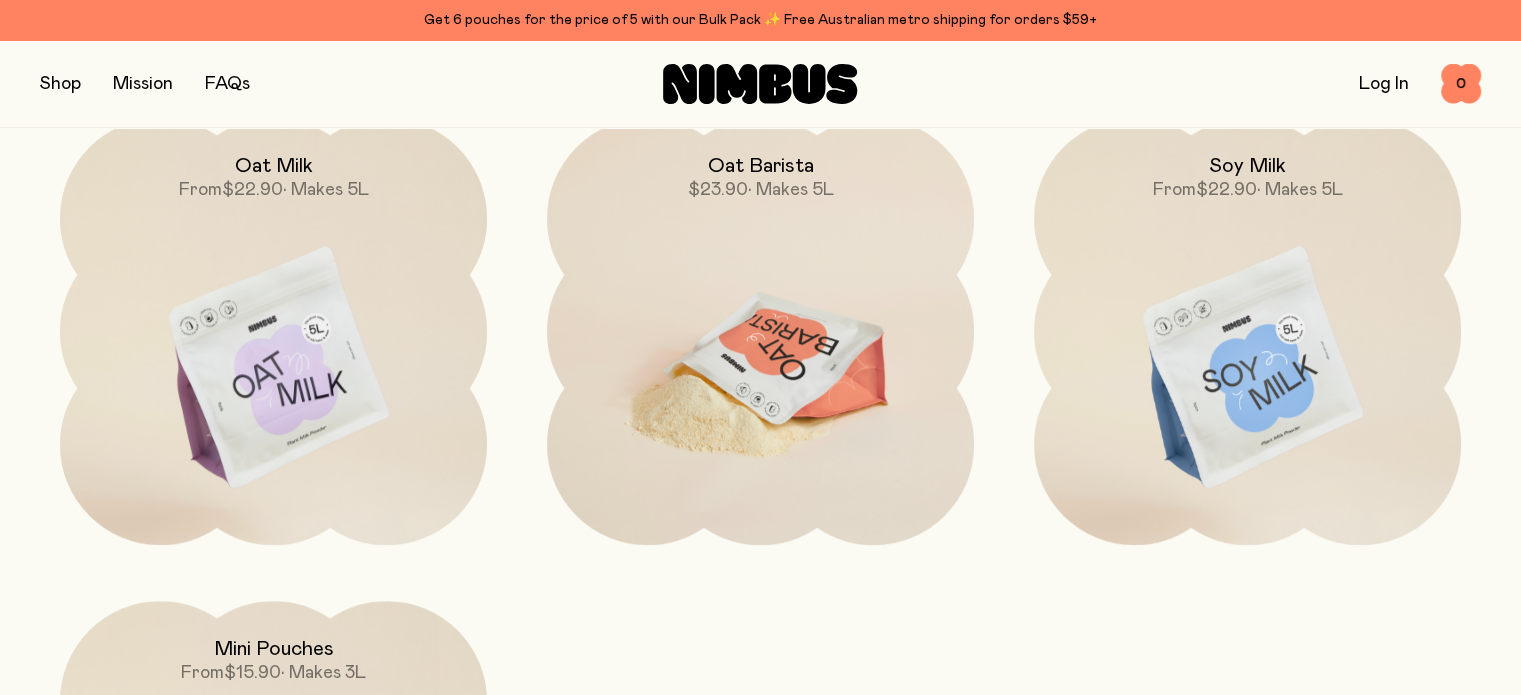 click at bounding box center (760, 369) 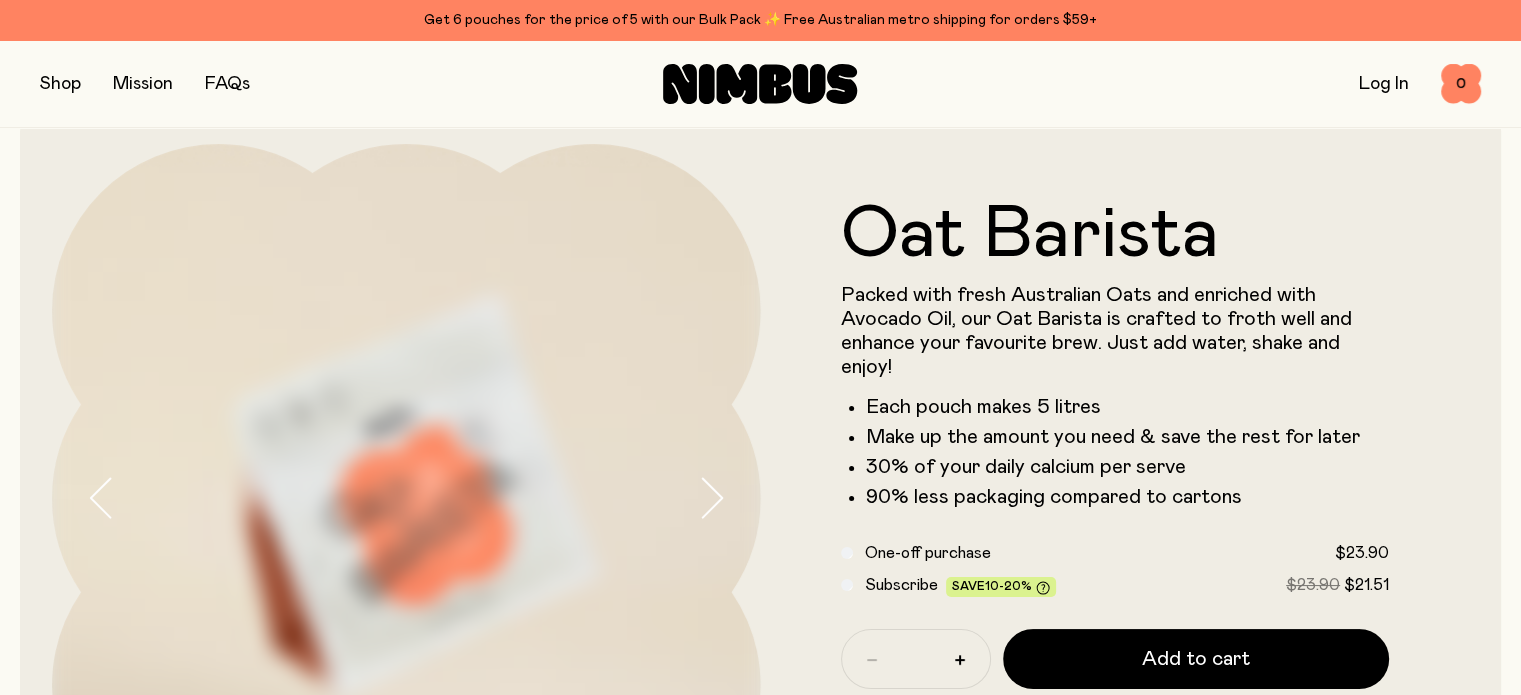scroll, scrollTop: 0, scrollLeft: 0, axis: both 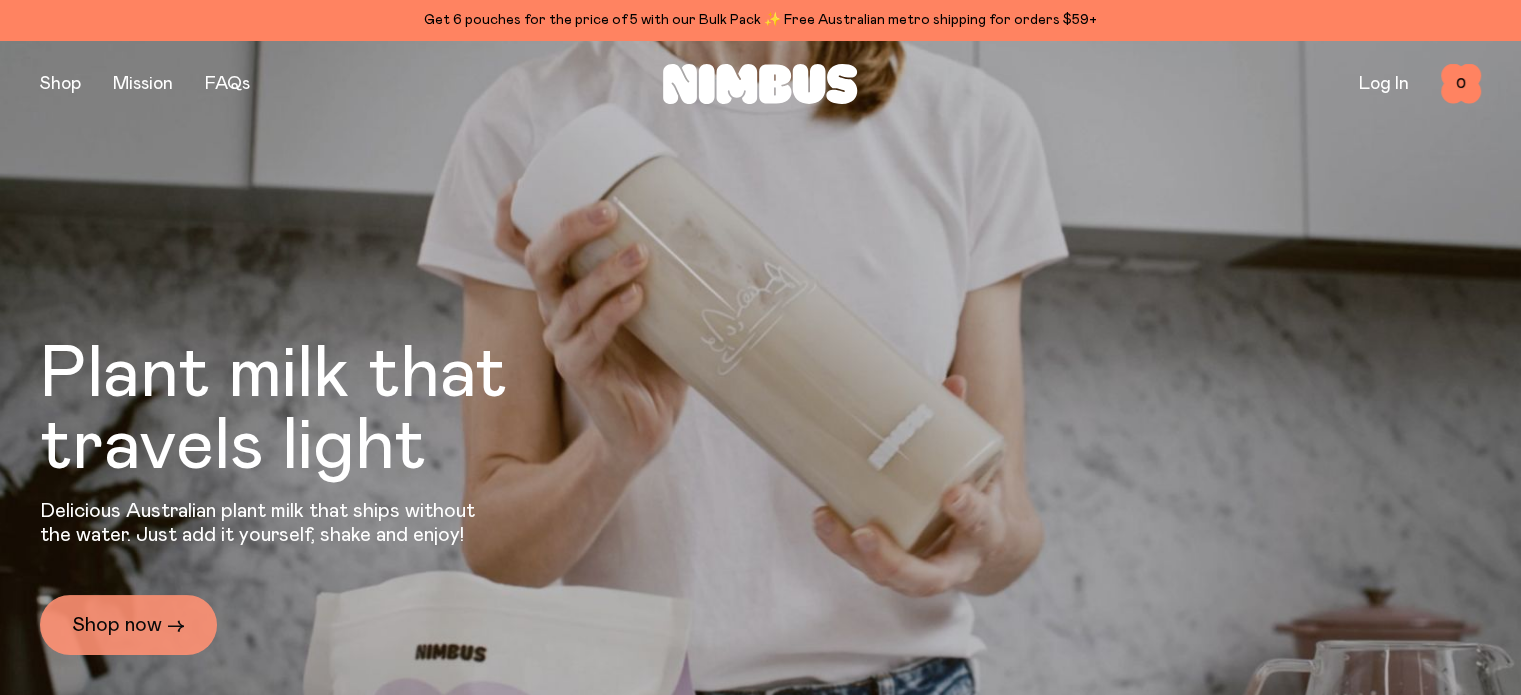 click on "Shop now →" at bounding box center (128, 625) 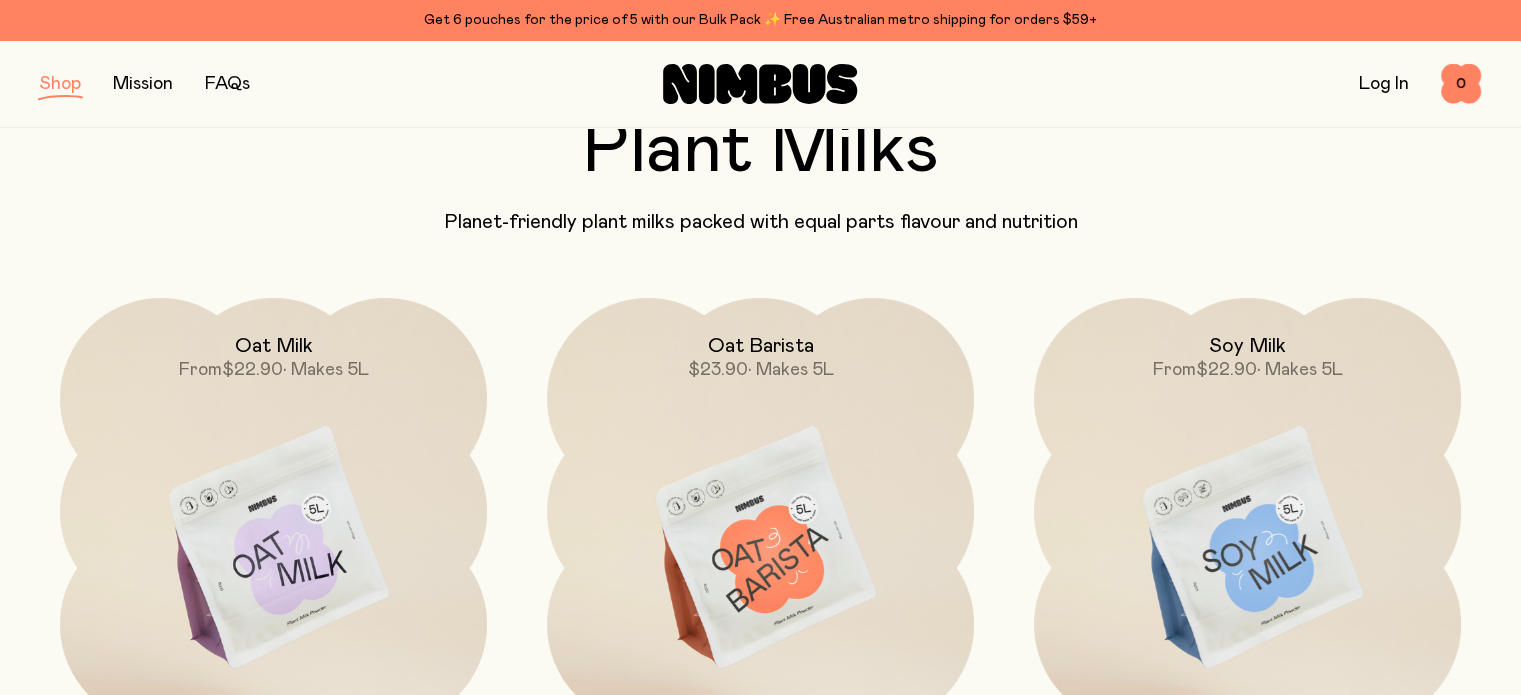 scroll, scrollTop: 128, scrollLeft: 0, axis: vertical 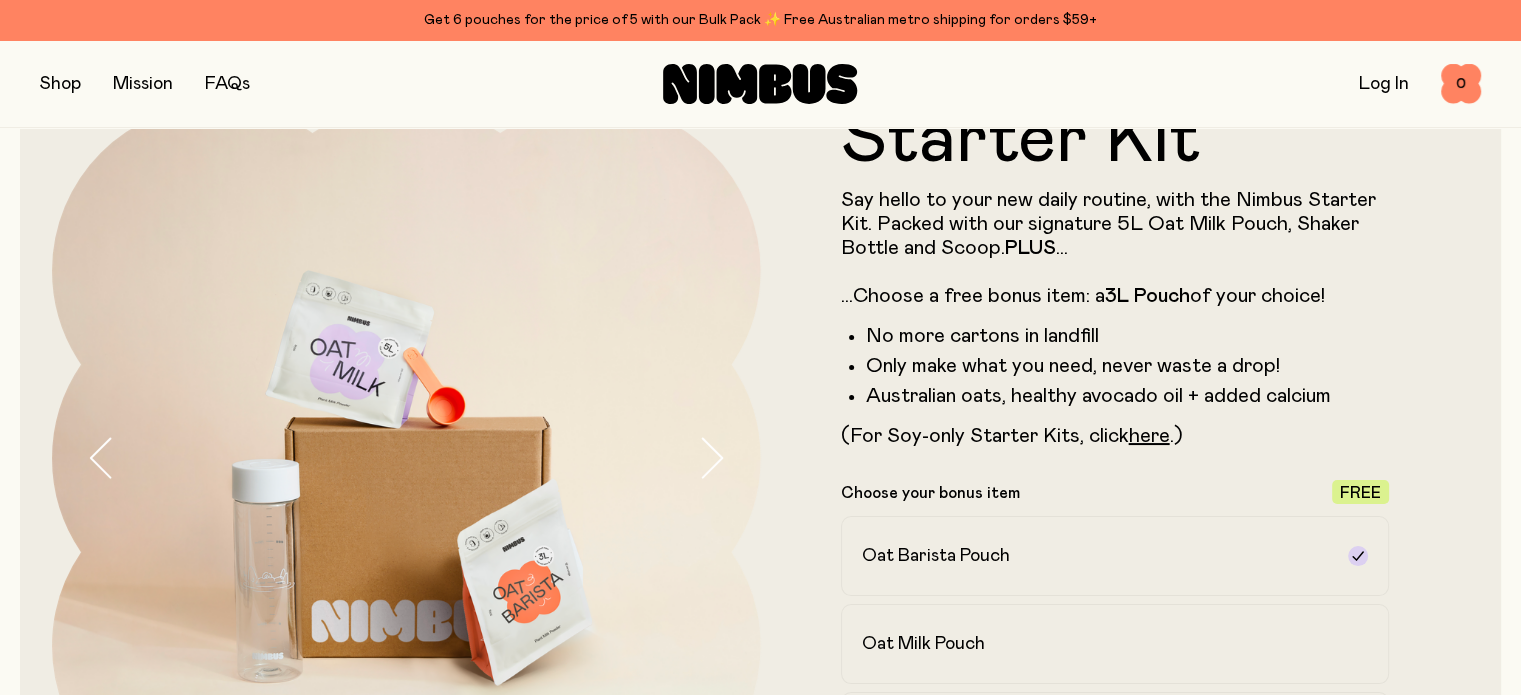 click at bounding box center (60, 84) 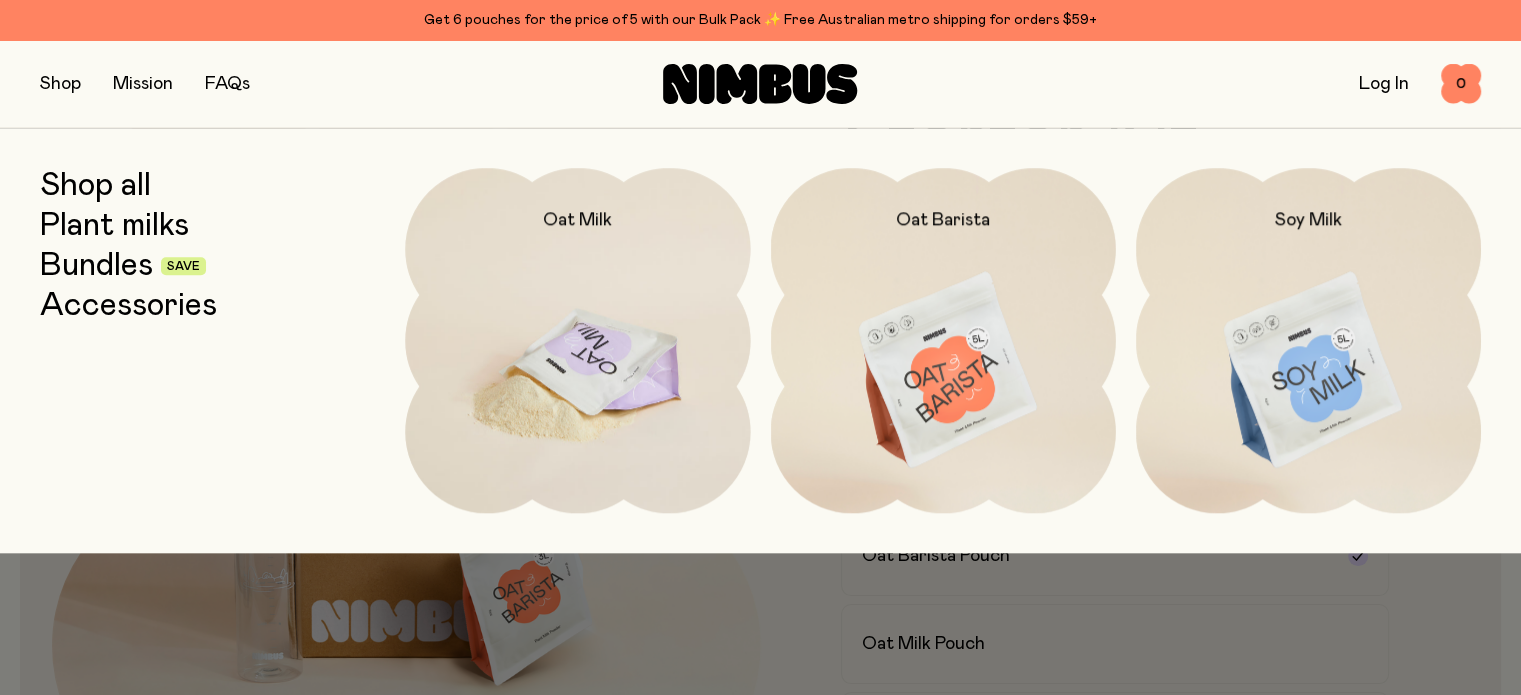 click at bounding box center (577, 371) 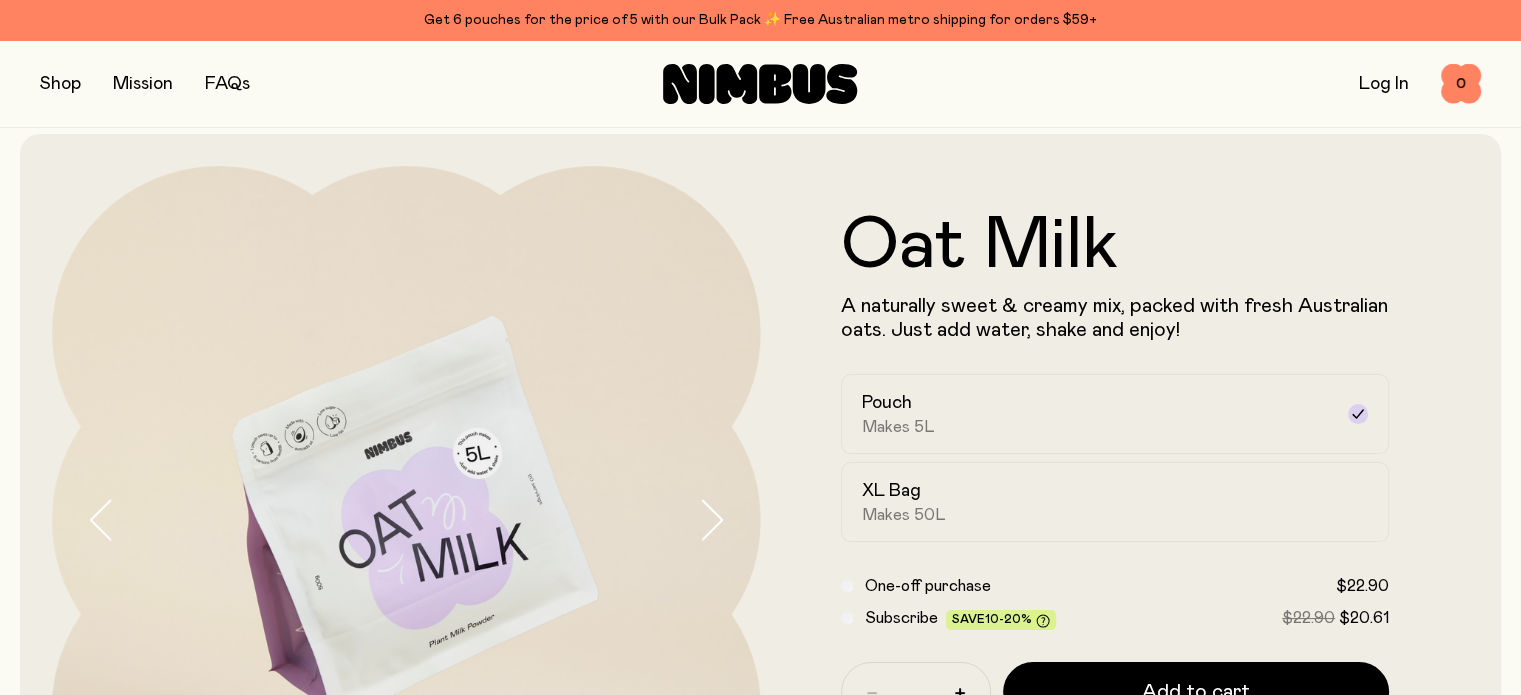 scroll, scrollTop: 0, scrollLeft: 0, axis: both 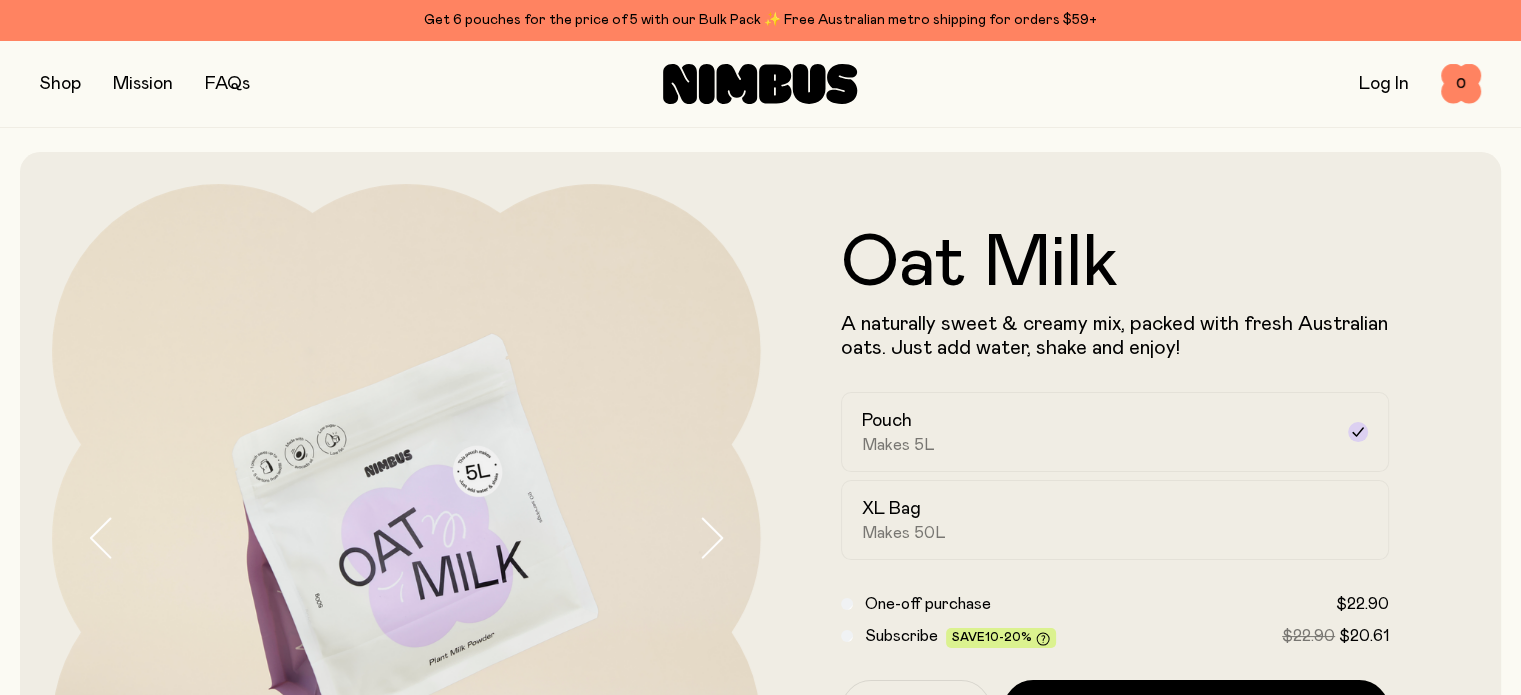click at bounding box center [60, 84] 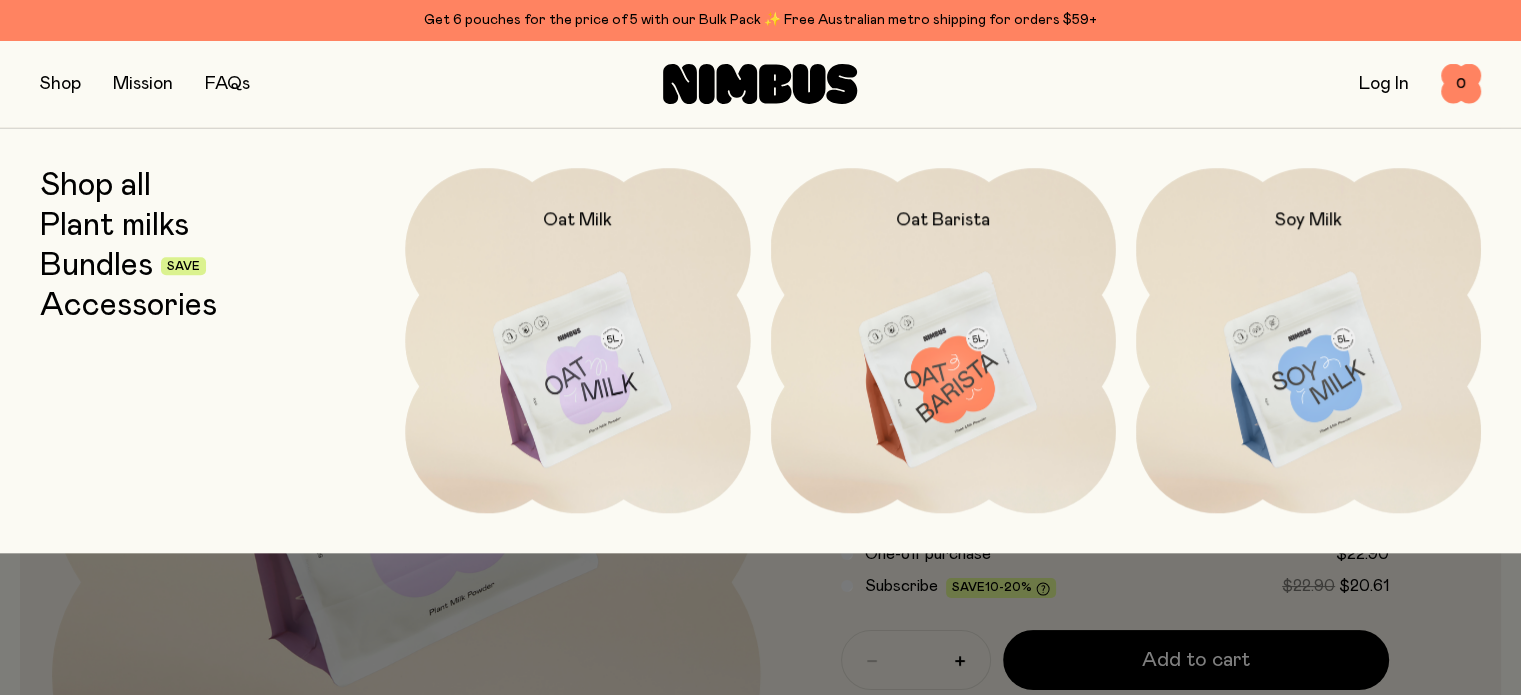 scroll, scrollTop: 51, scrollLeft: 0, axis: vertical 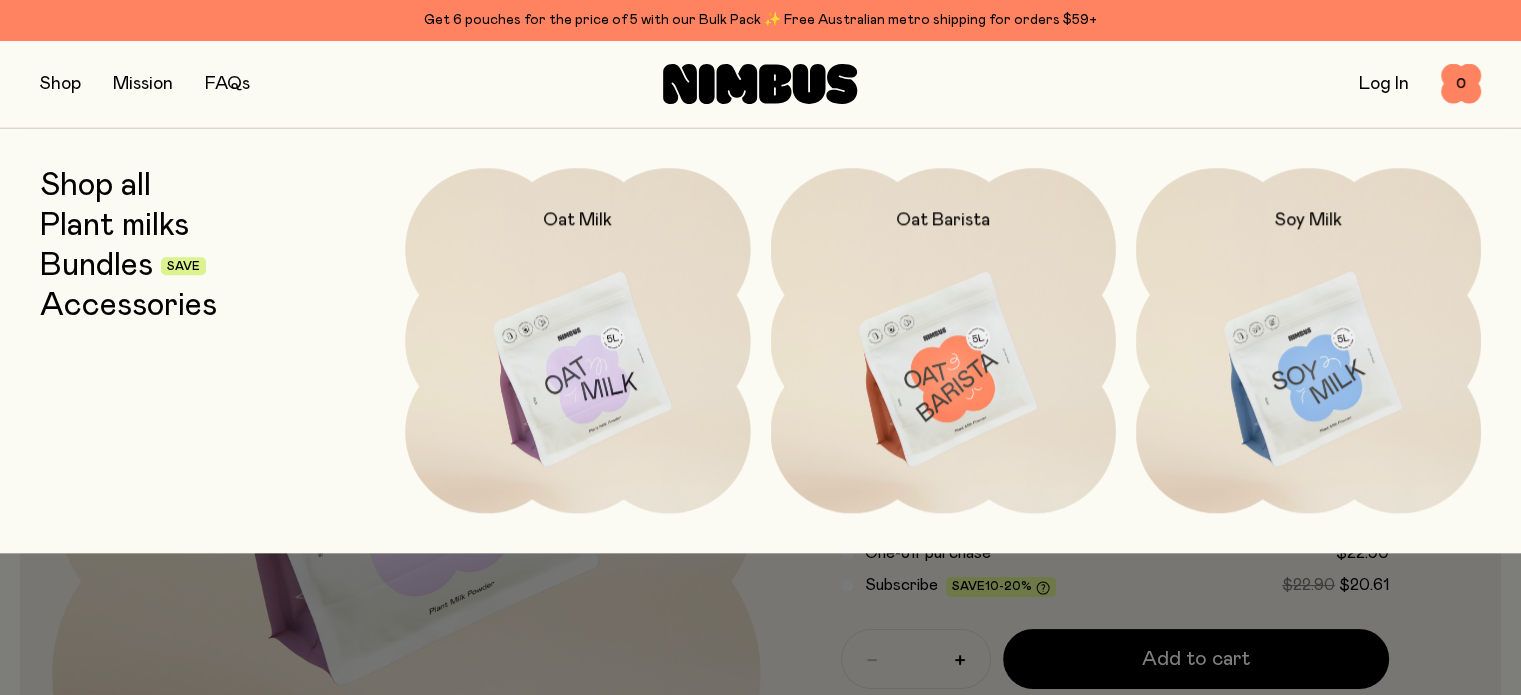 click on "Accessories" at bounding box center [128, 306] 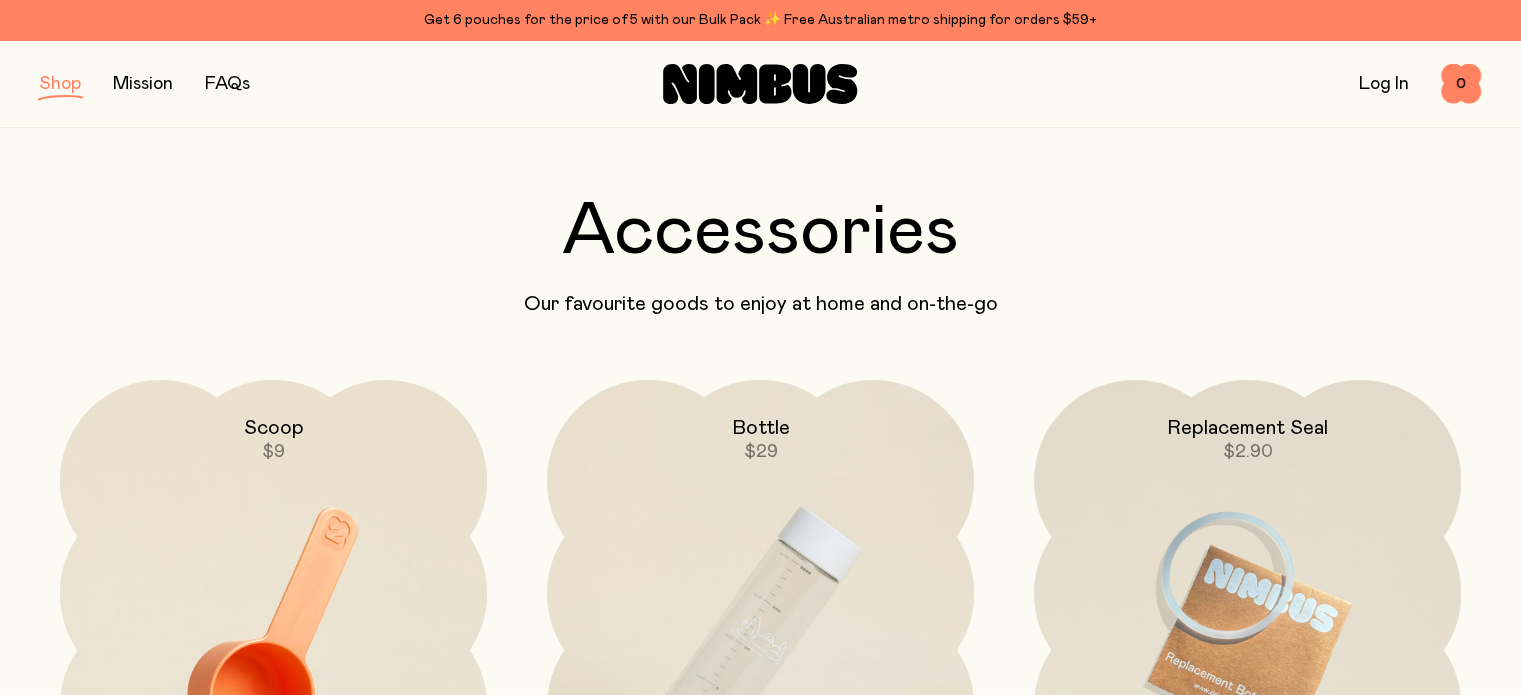 scroll, scrollTop: 0, scrollLeft: 0, axis: both 